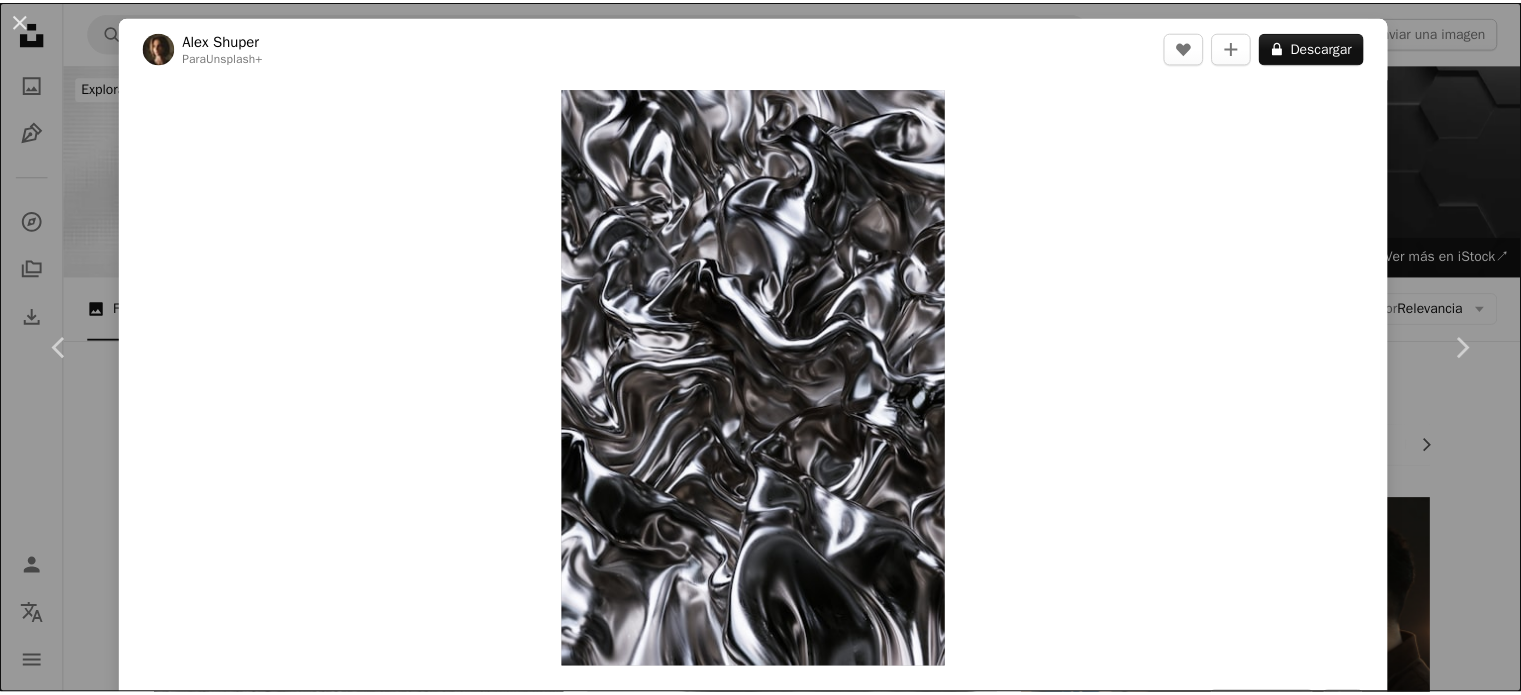 scroll, scrollTop: 10500, scrollLeft: 0, axis: vertical 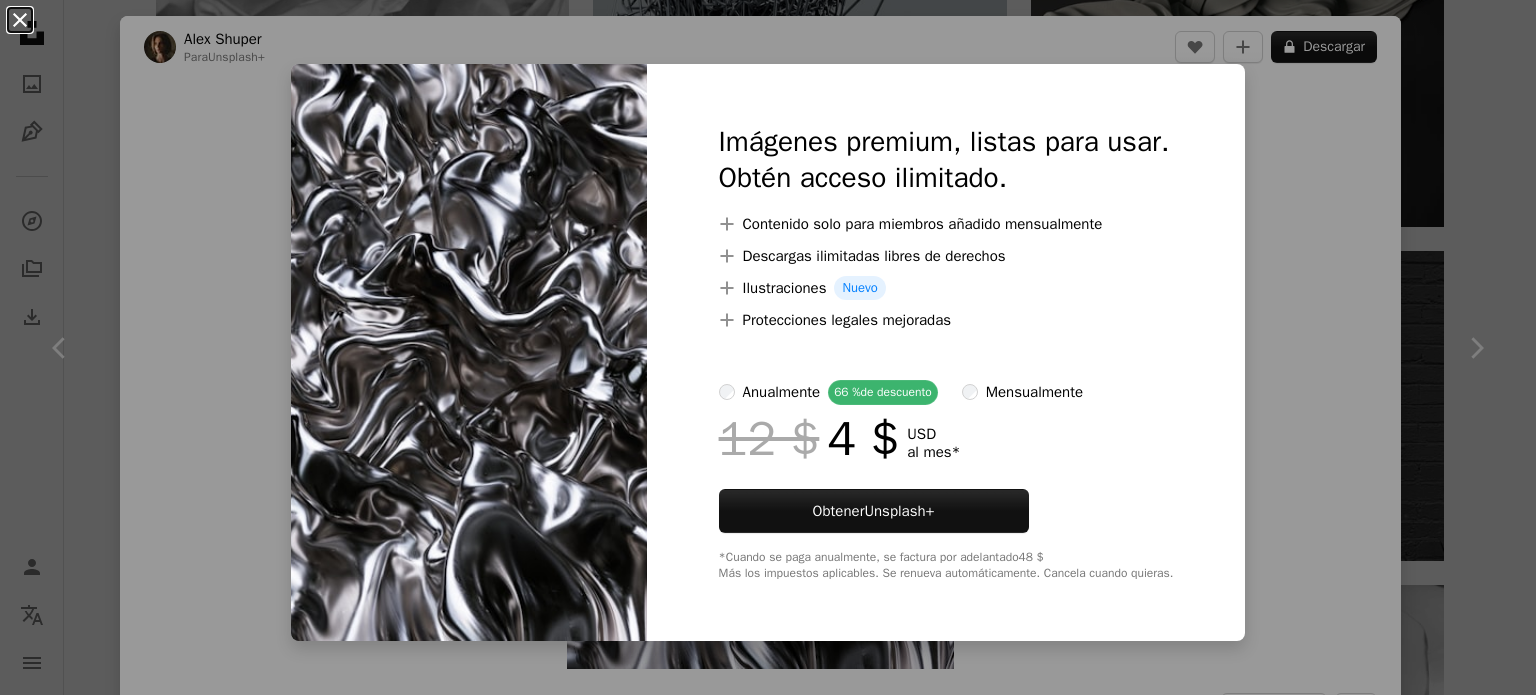 click on "An X shape" at bounding box center [20, 20] 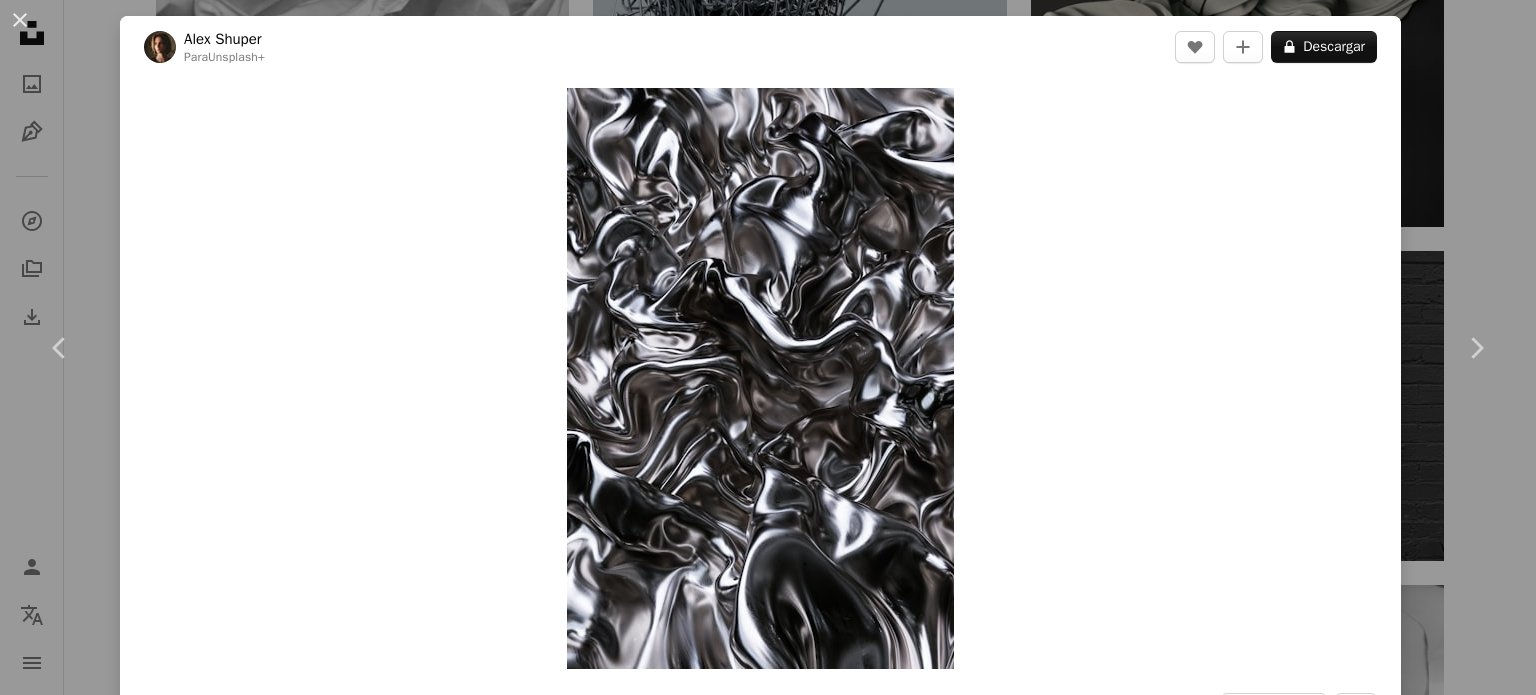 drag, startPoint x: 21, startPoint y: 19, endPoint x: 63, endPoint y: 31, distance: 43.68066 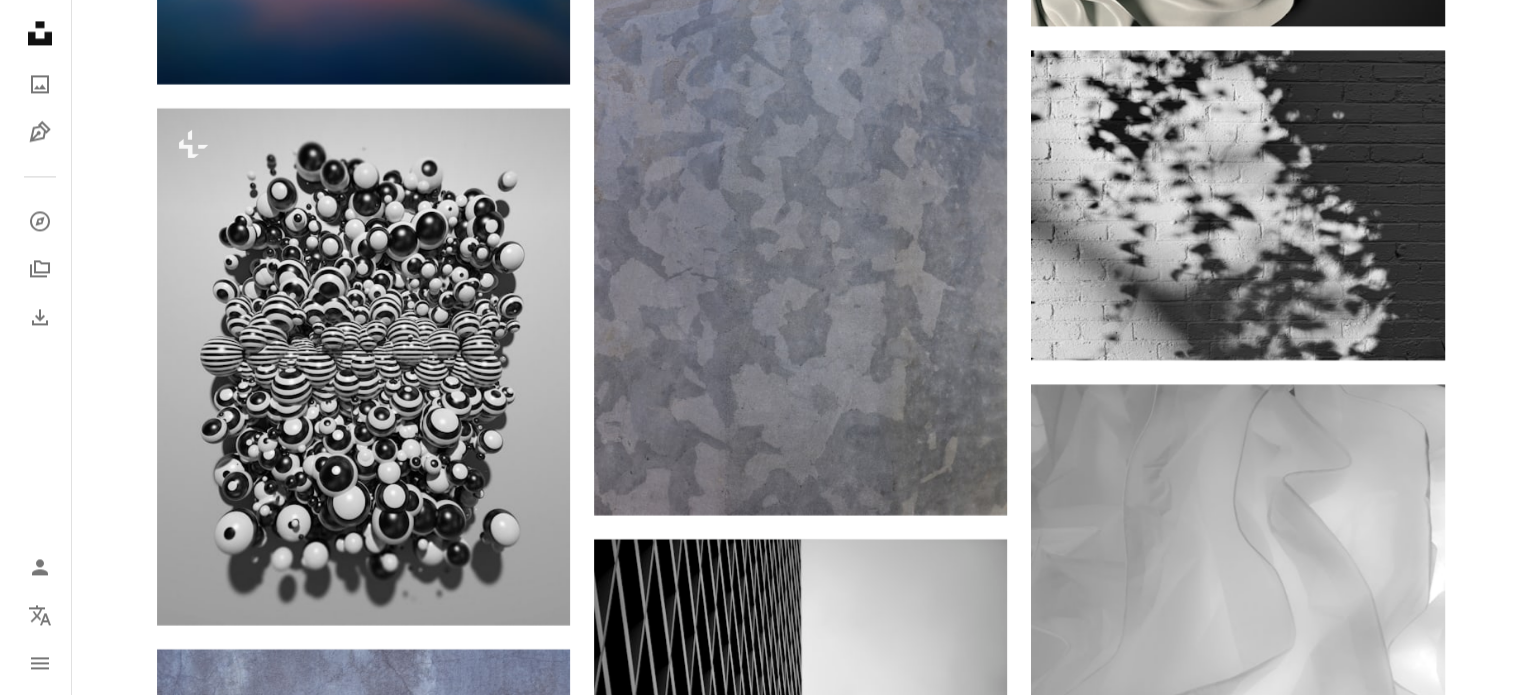 scroll, scrollTop: 10700, scrollLeft: 0, axis: vertical 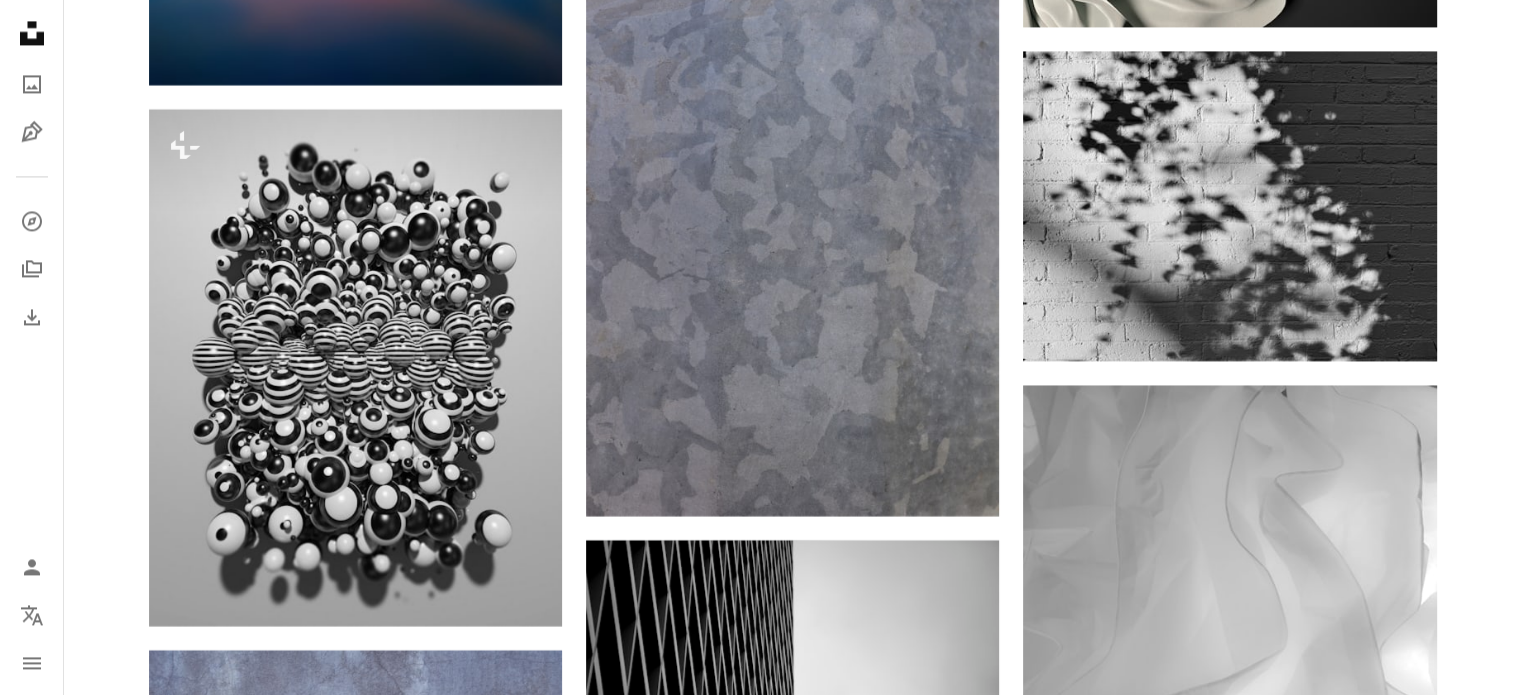 click at bounding box center [1229, 1445] 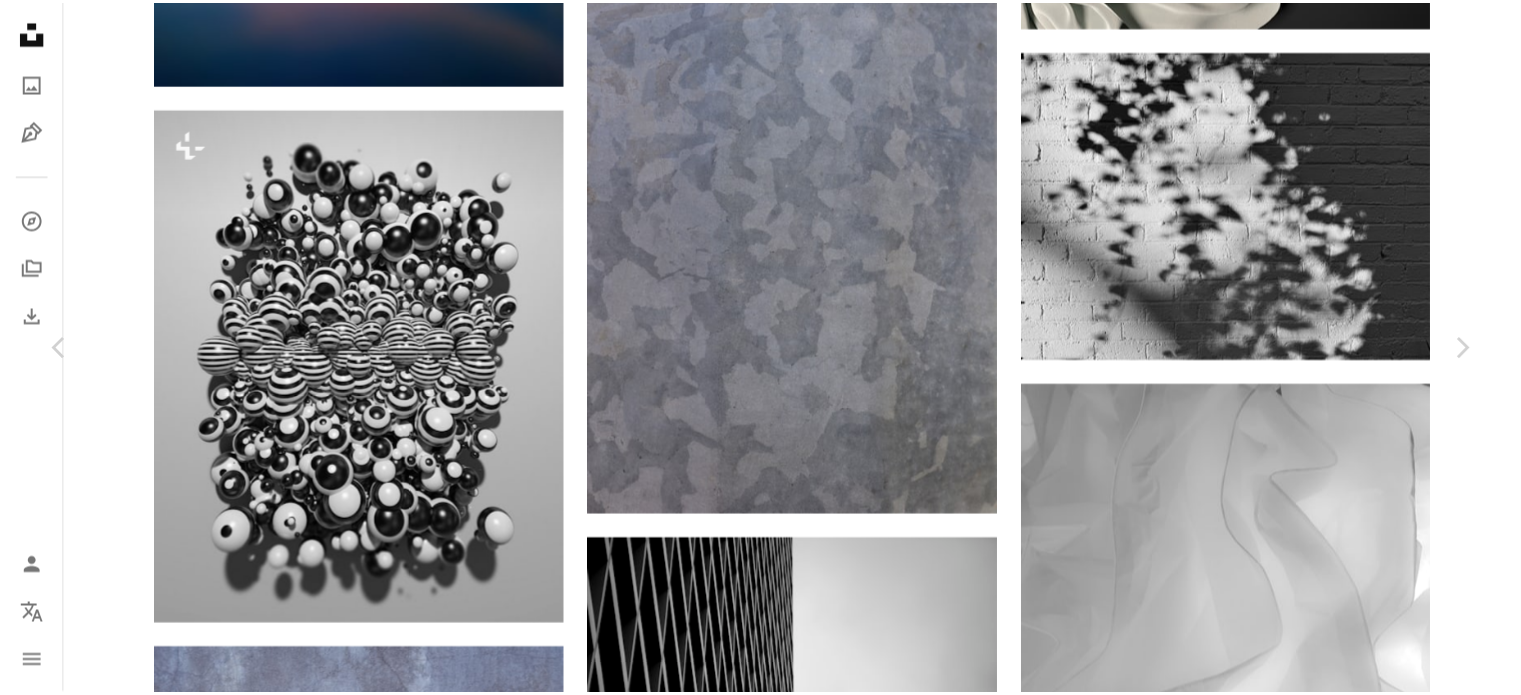 scroll, scrollTop: 3100, scrollLeft: 0, axis: vertical 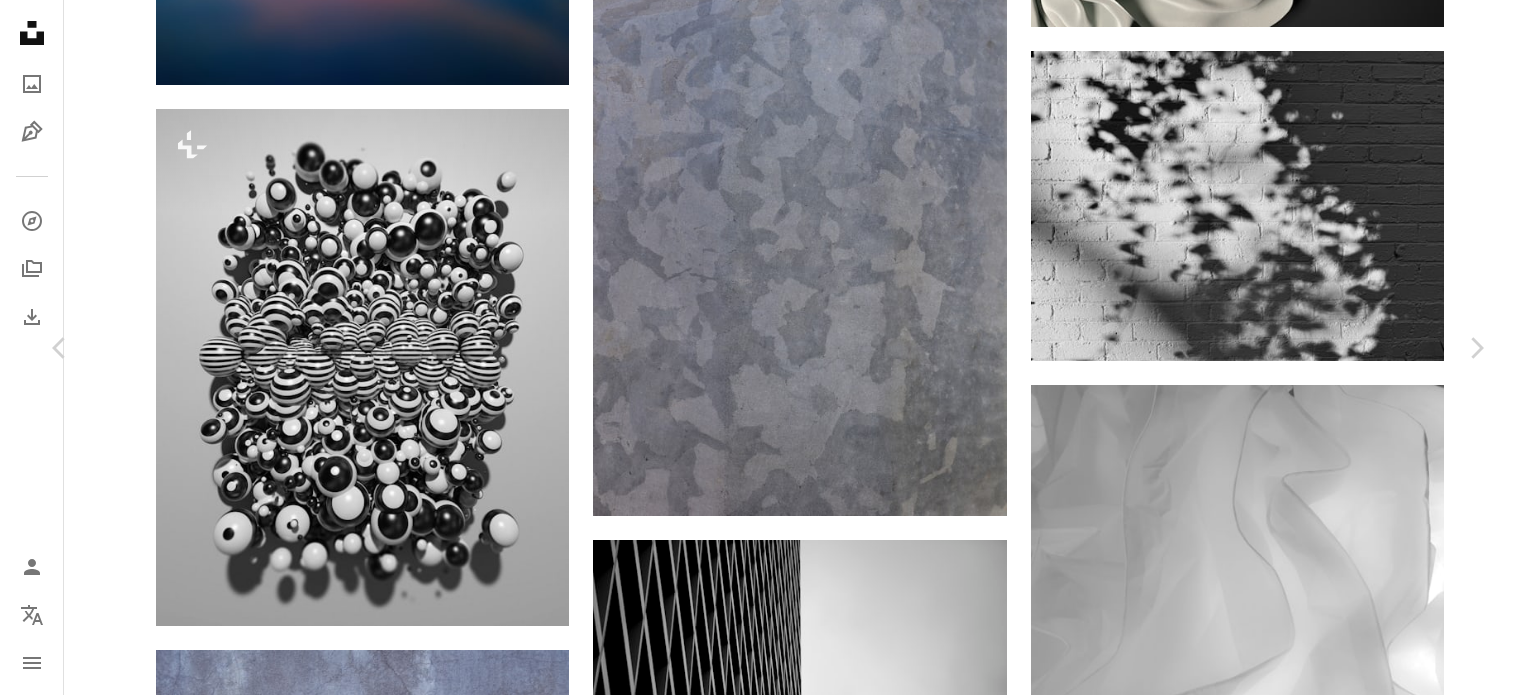 click on "An X shape" at bounding box center (20, 20) 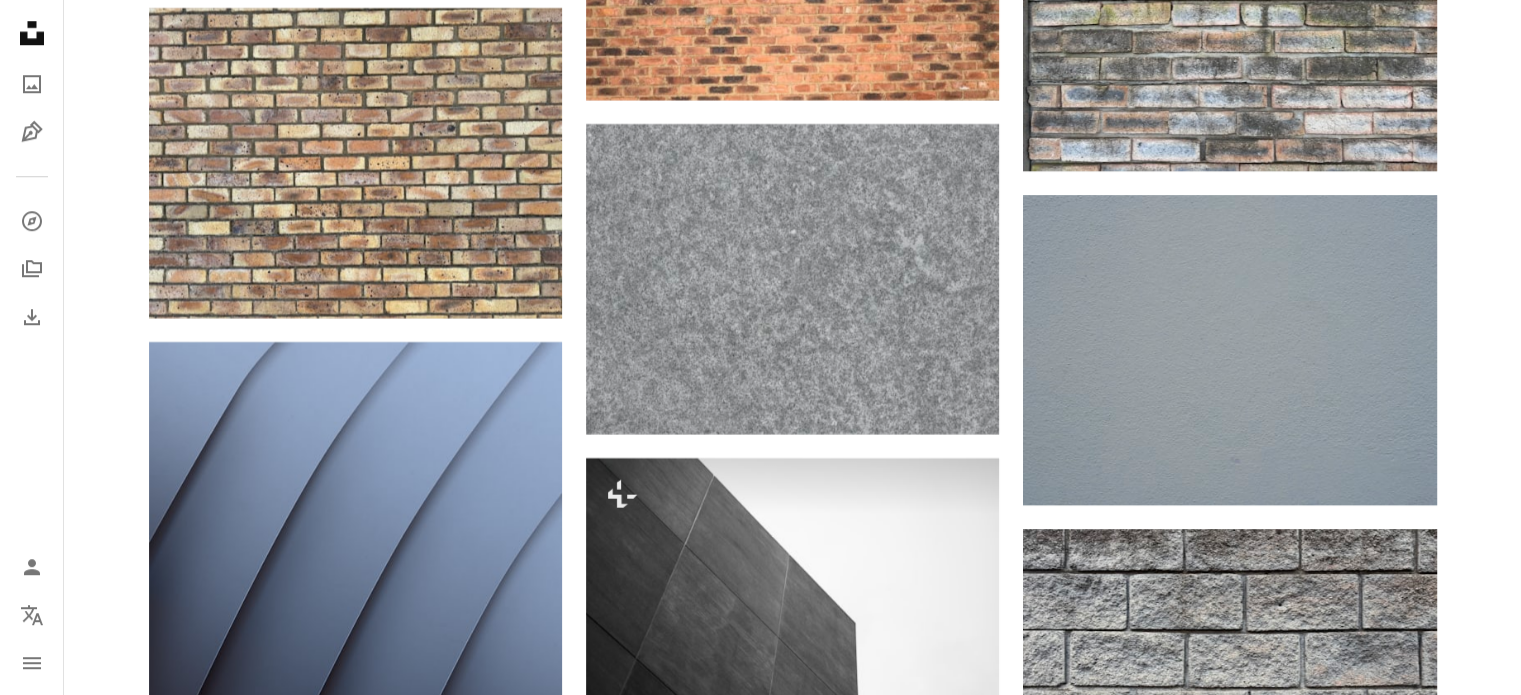 scroll, scrollTop: 9100, scrollLeft: 0, axis: vertical 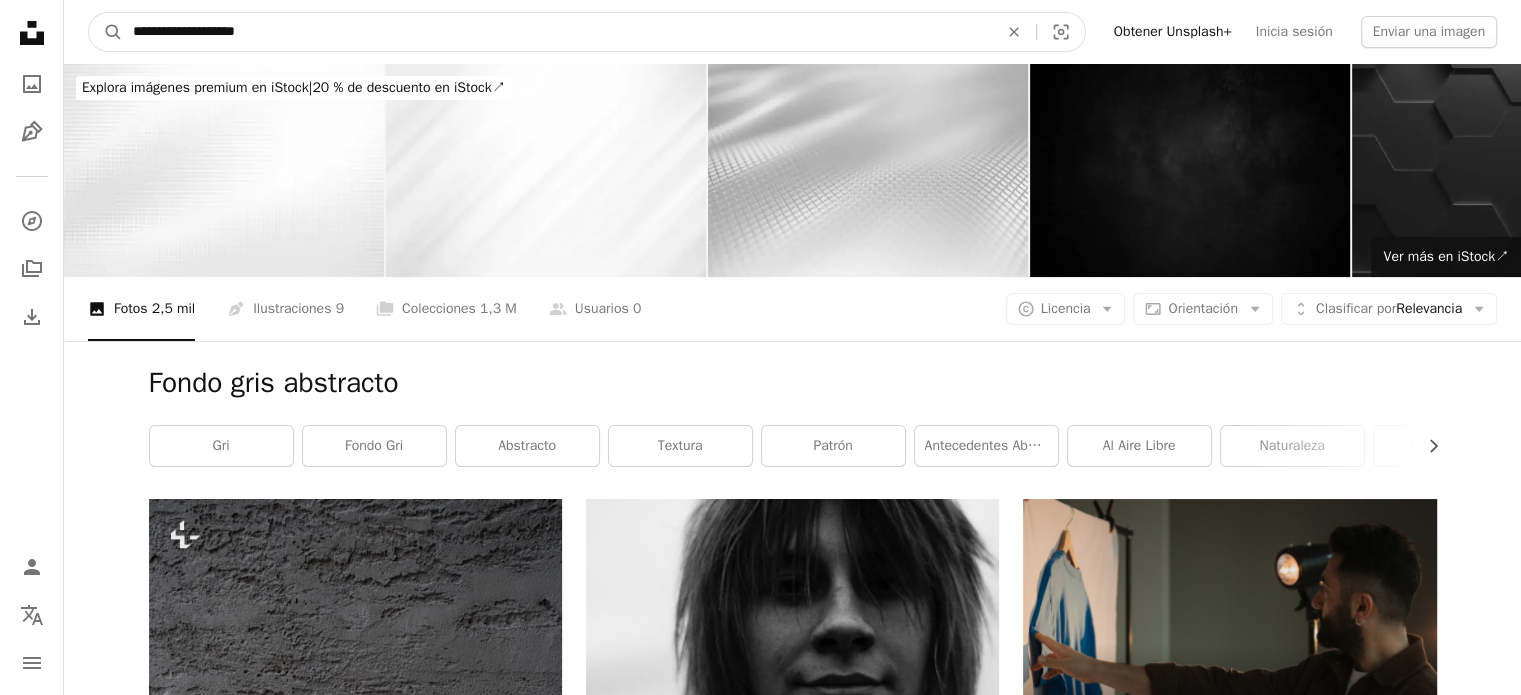 click on "**********" at bounding box center (557, 32) 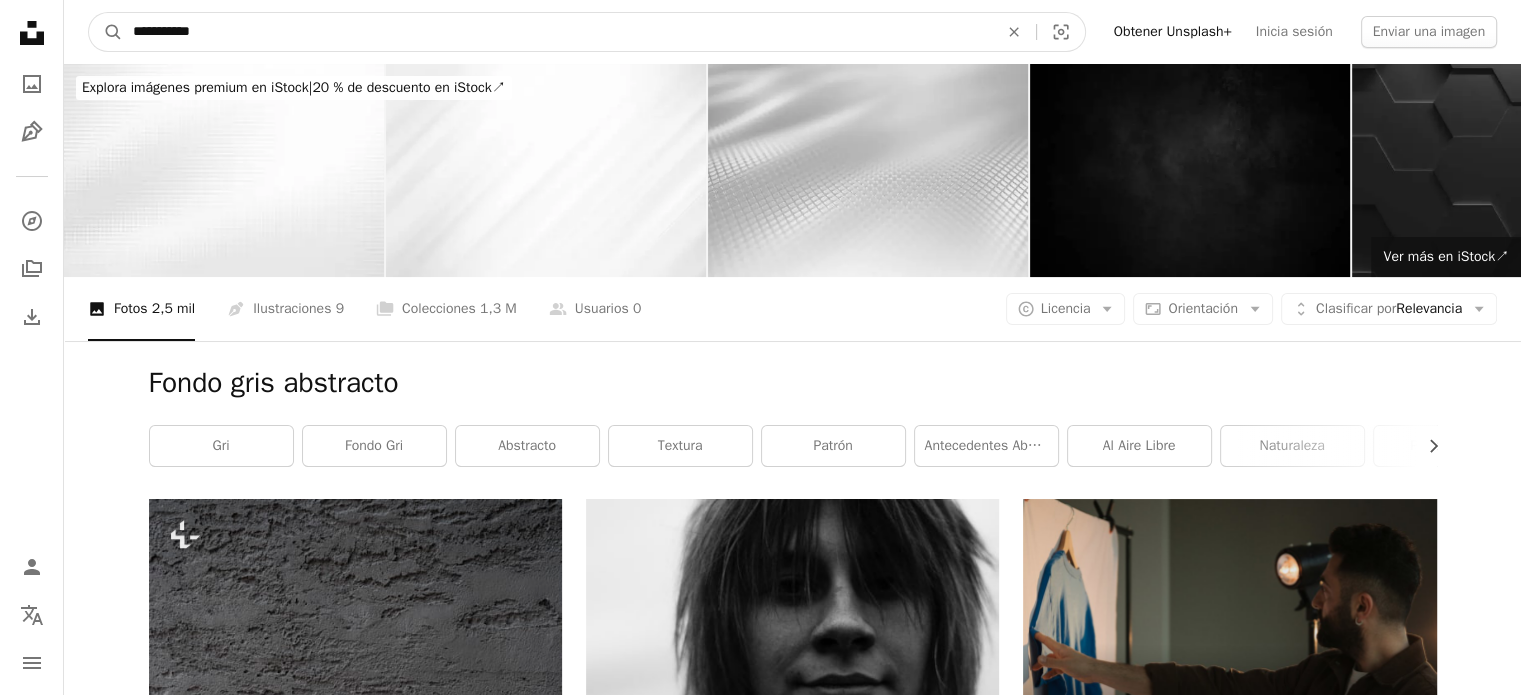 type on "**********" 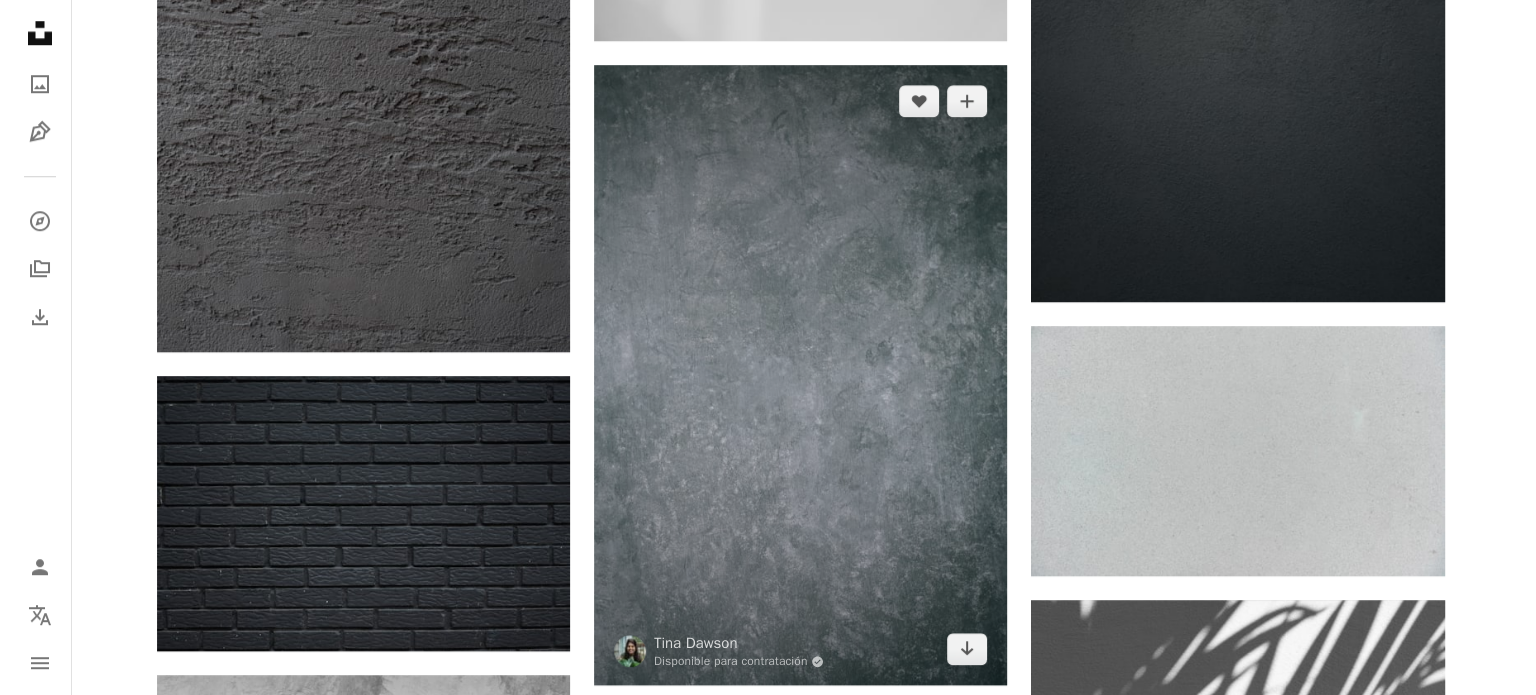 scroll, scrollTop: 1700, scrollLeft: 0, axis: vertical 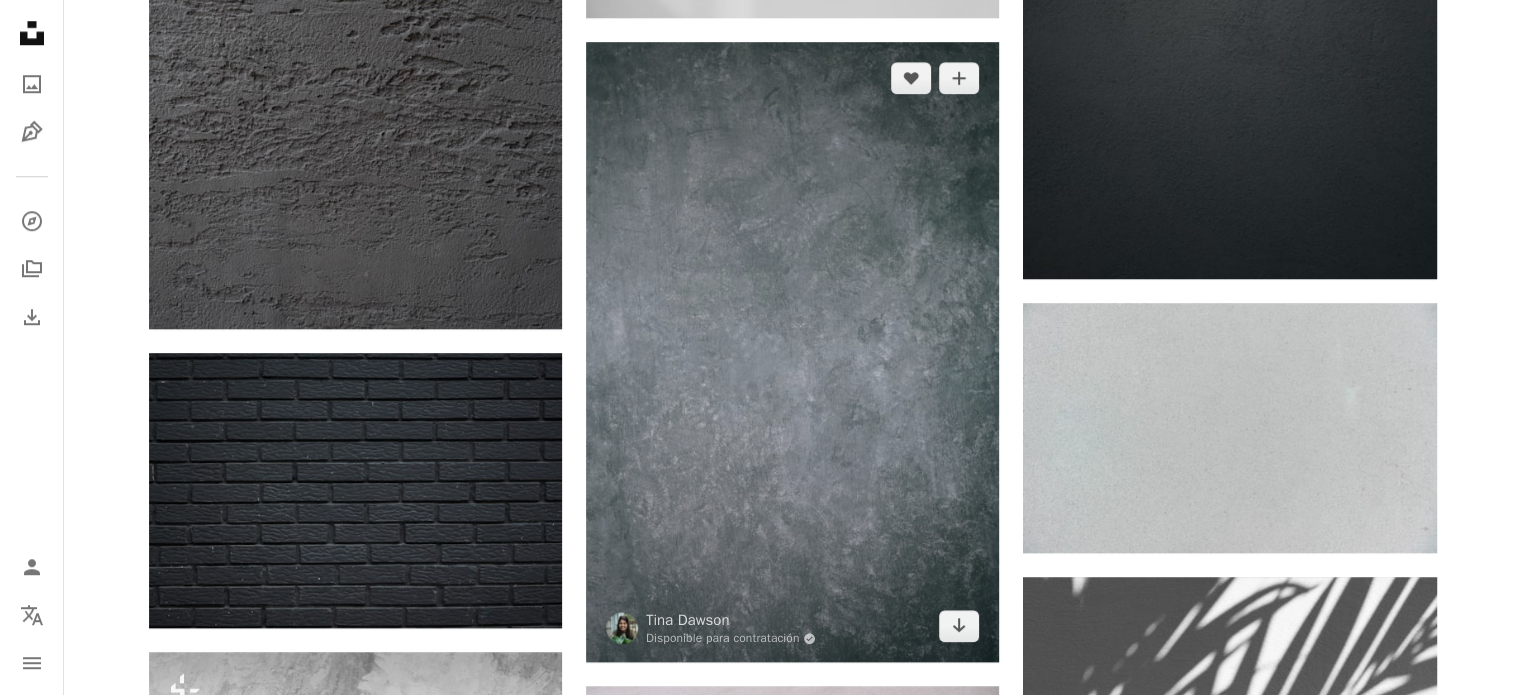click at bounding box center [792, 352] 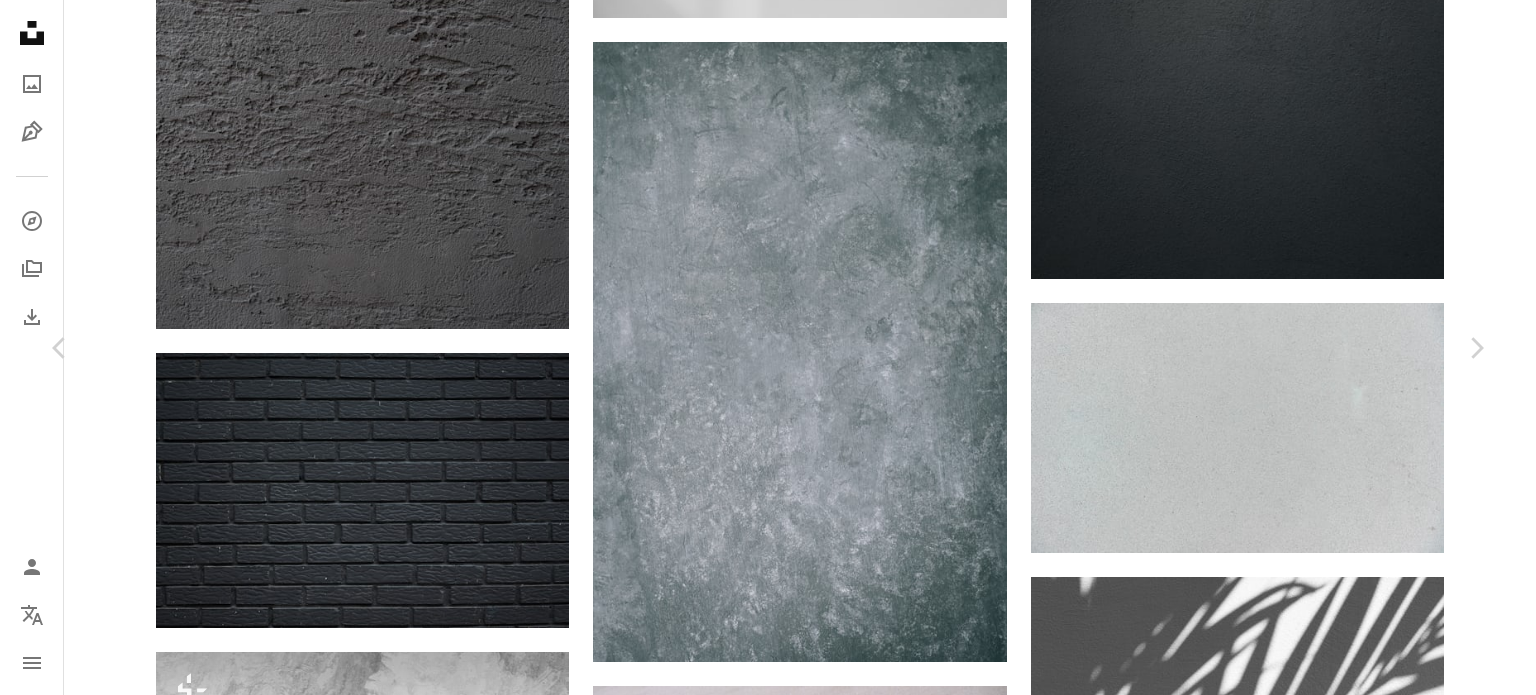 scroll, scrollTop: 2700, scrollLeft: 0, axis: vertical 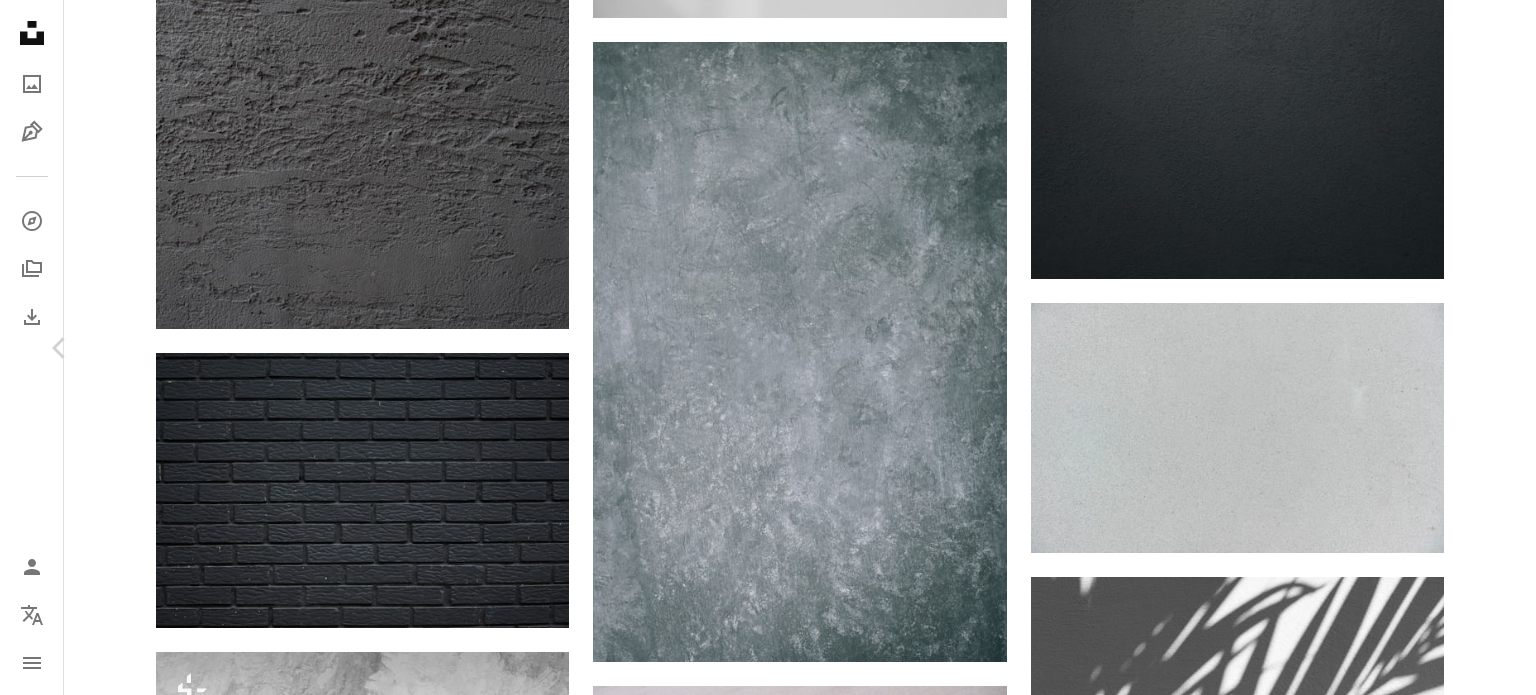 drag, startPoint x: 1522, startPoint y: 478, endPoint x: 1472, endPoint y: 301, distance: 183.92662 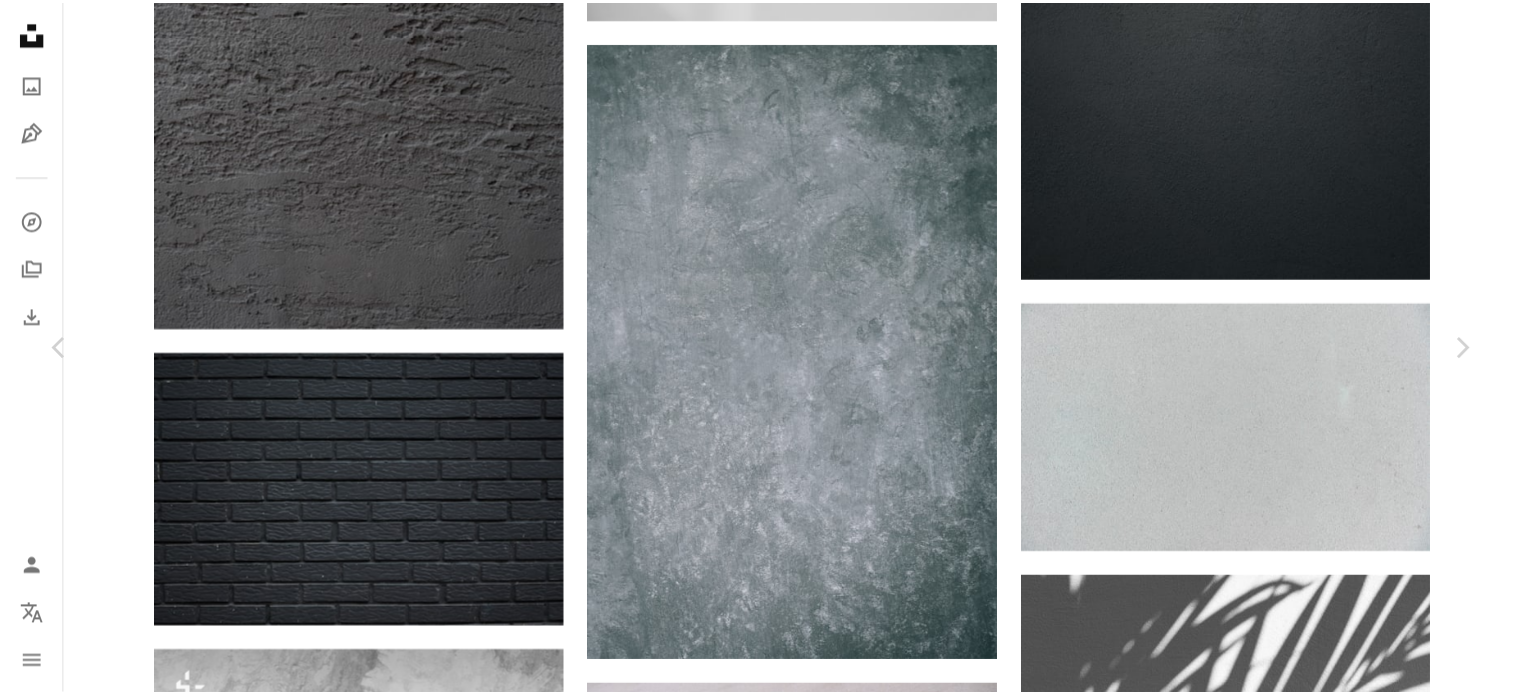 scroll, scrollTop: 0, scrollLeft: 0, axis: both 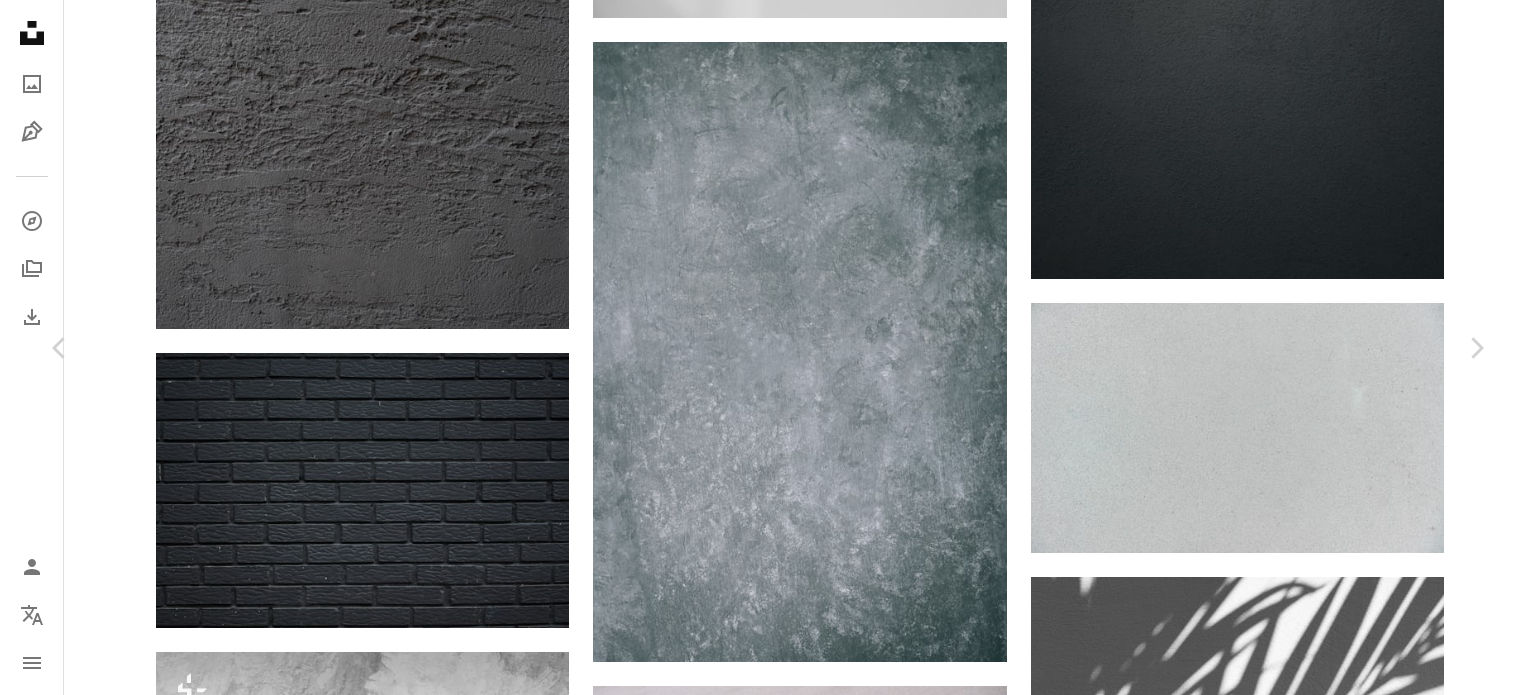 click on "An X shape Chevron left Chevron right [NAME] Disponible para contratación A checkmark inside of a circle A heart A plus sign Descargar gratis Chevron down Zoom in Visualizaciones 12.438.237 Descargas 201.815 Presentado en Fotos A forward-right arrow Compartir Info icon Información More Actions Calendar outlined Publicado el  13 de agosto de 2019 Camera NIKON CORPORATION, NIKON D5200 Safety Uso gratuito bajo la  Licencia Unsplash fondo gris telón de fondo Fondo de pantalla de Chromebook textura hormigón piso Alfombra Imágenes de dominio público Explora imágenes premium relacionadas en iStock  |  Ahorra un 20 % con el código UNSPLASH20 Ver más en iStock  ↗ Imágenes relacionadas A heart A plus sign [NAME] Disponible para contratación A checkmark inside of a circle Arrow pointing down A heart A plus sign [NAME] Arrow pointing down A heart A plus sign [NAME] Disponible para contratación A checkmark inside of a circle Arrow pointing down A heart A plus sign A heart" at bounding box center (768, 19924) 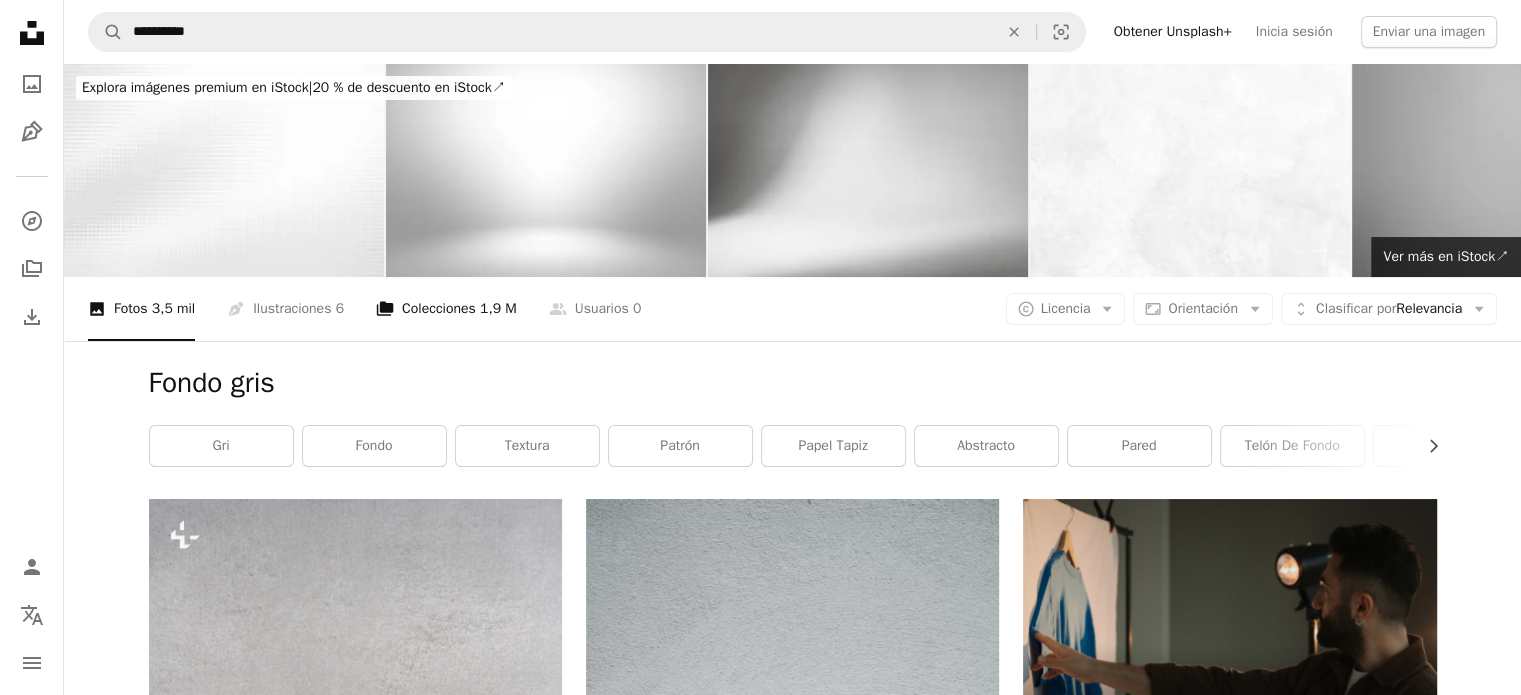 scroll, scrollTop: 0, scrollLeft: 0, axis: both 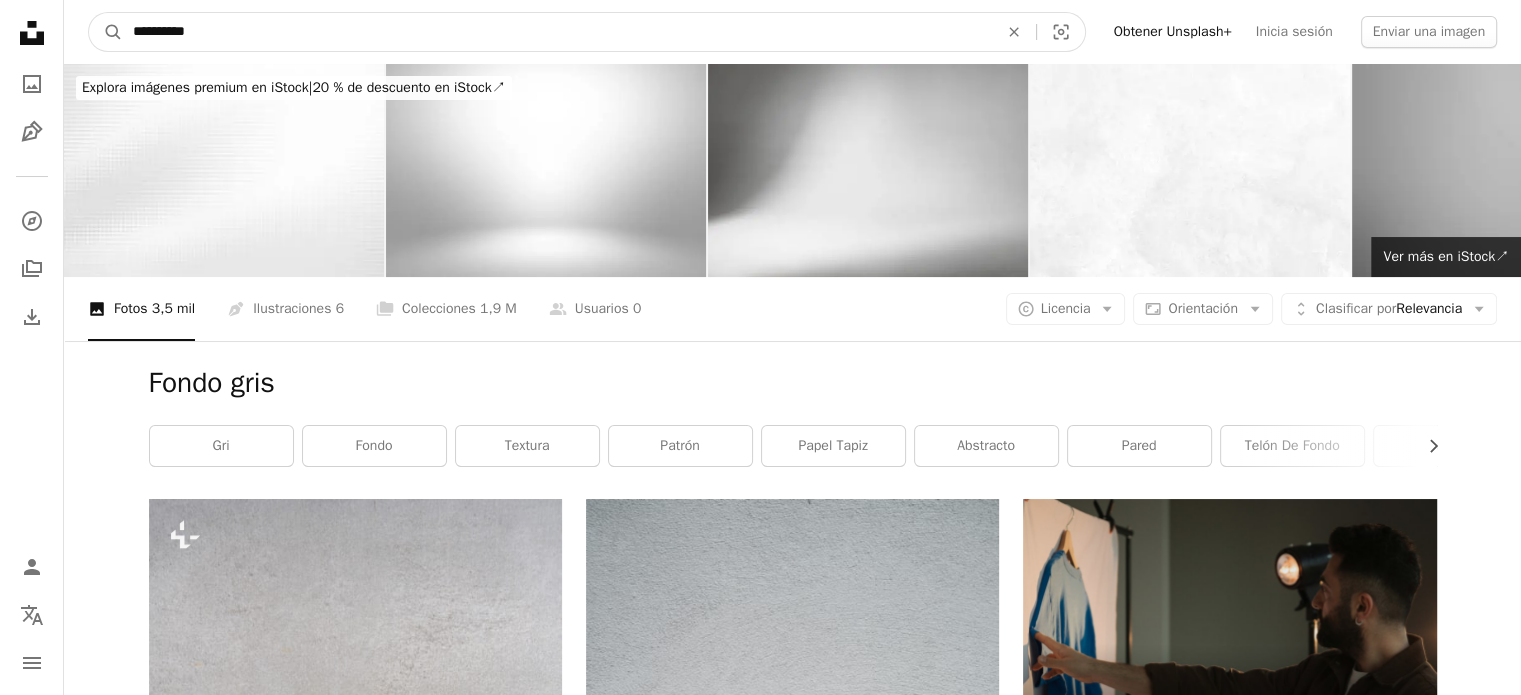 click on "**********" at bounding box center (557, 32) 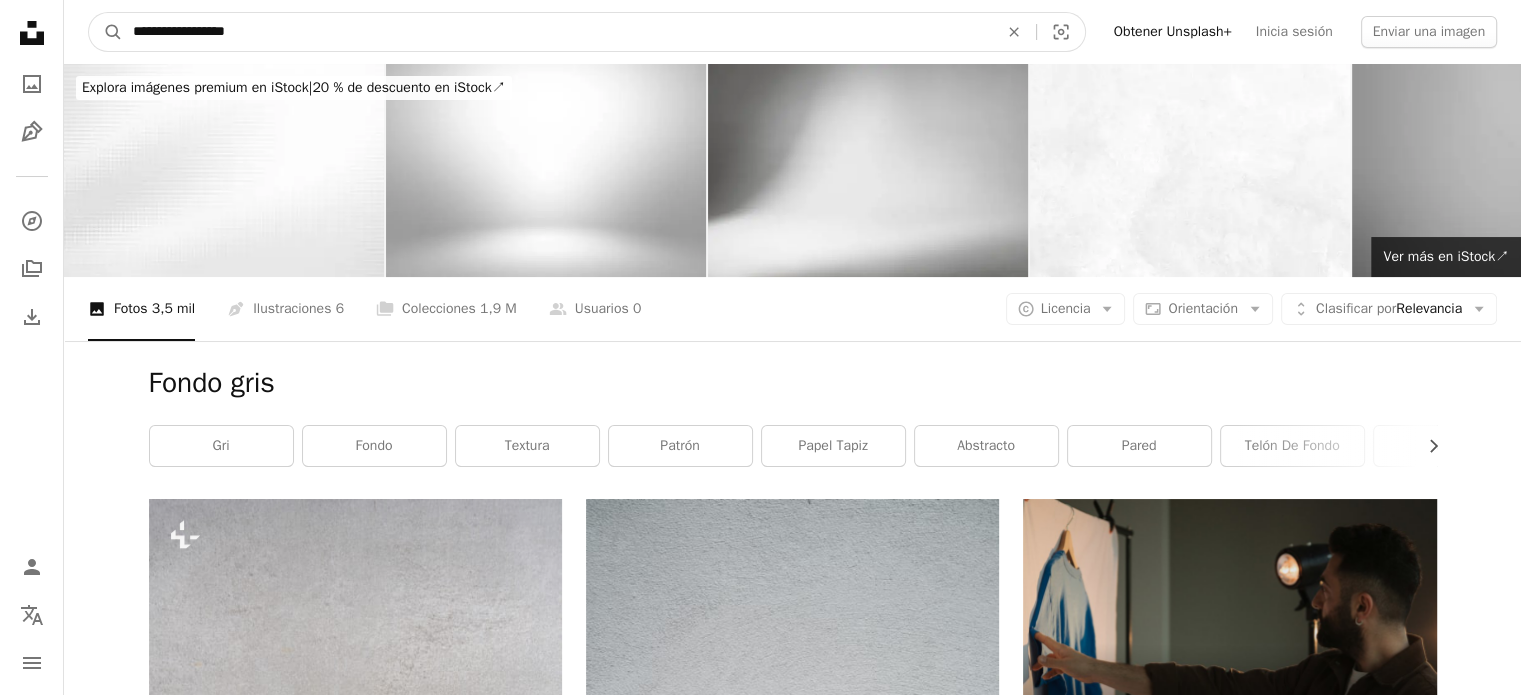 type on "**********" 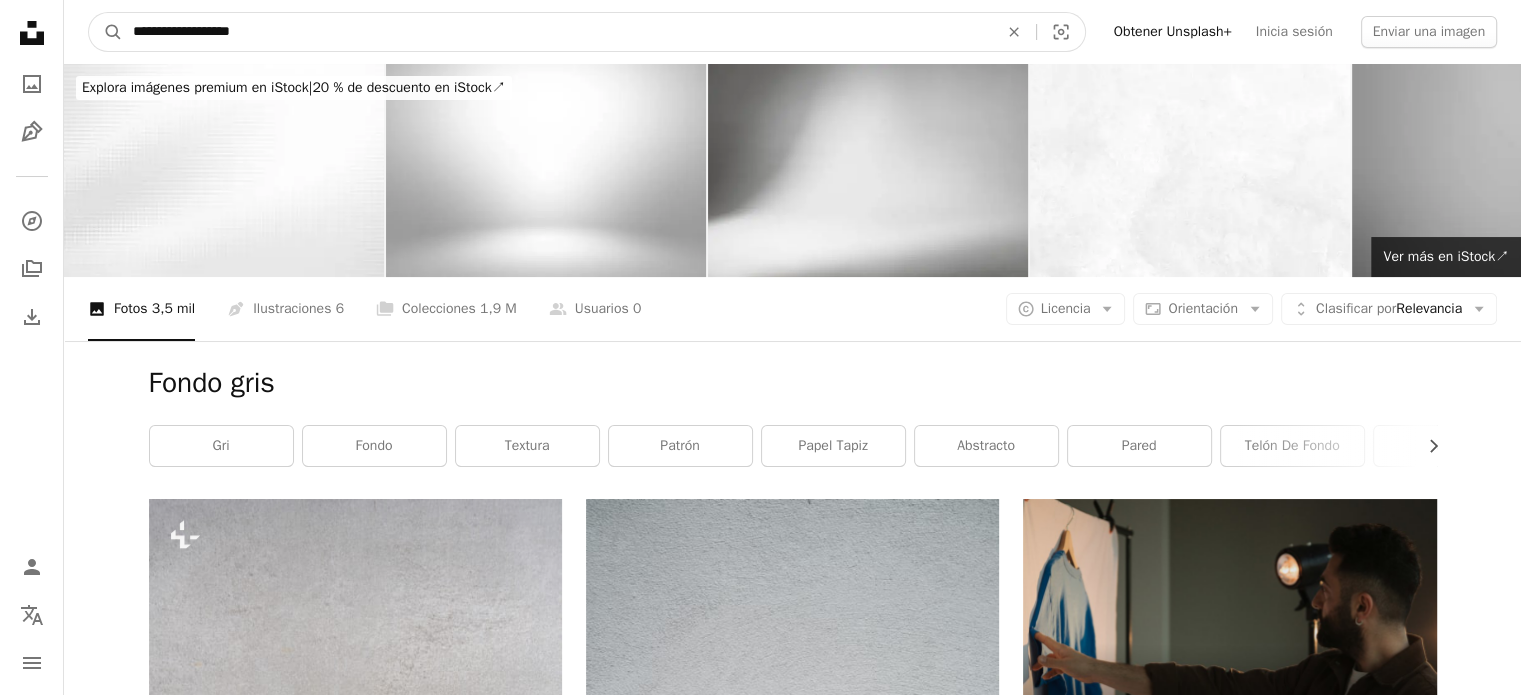 click on "A magnifying glass" at bounding box center [106, 32] 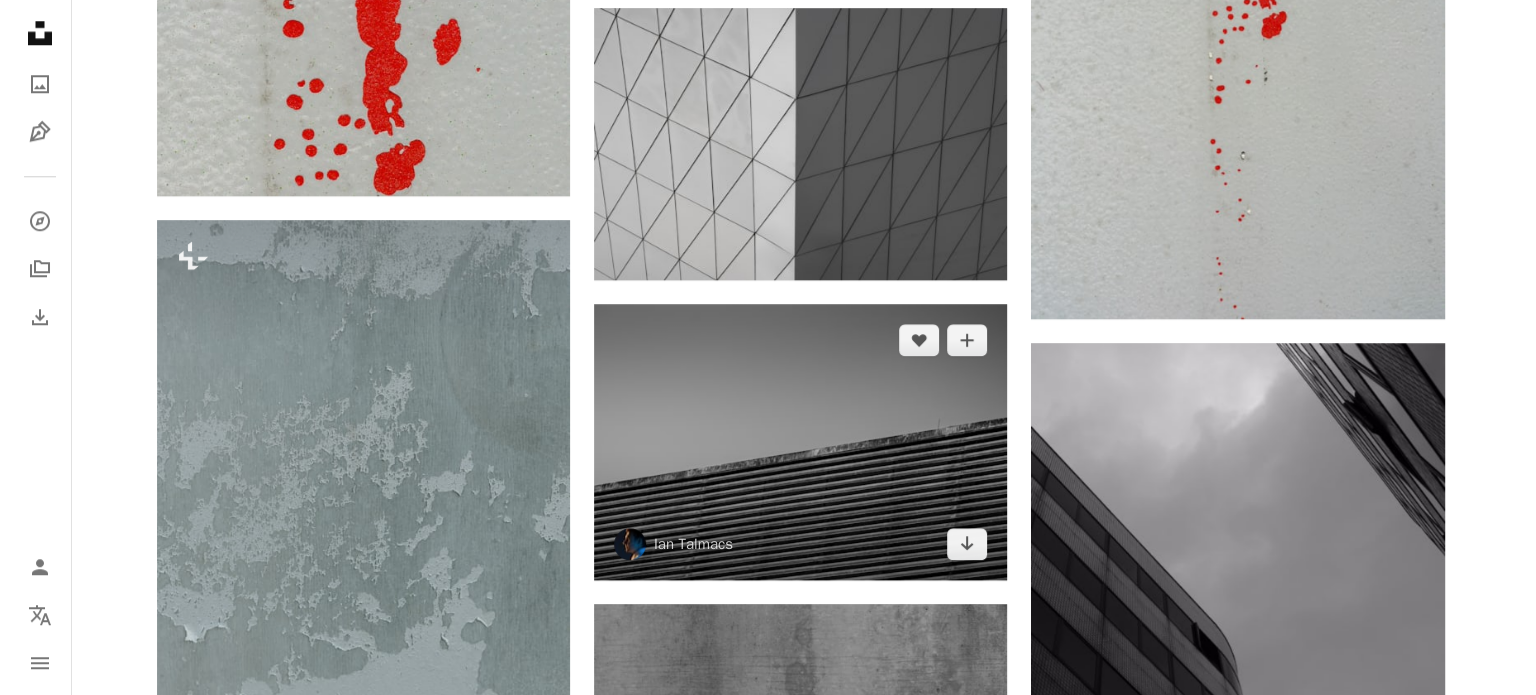 scroll, scrollTop: 1900, scrollLeft: 0, axis: vertical 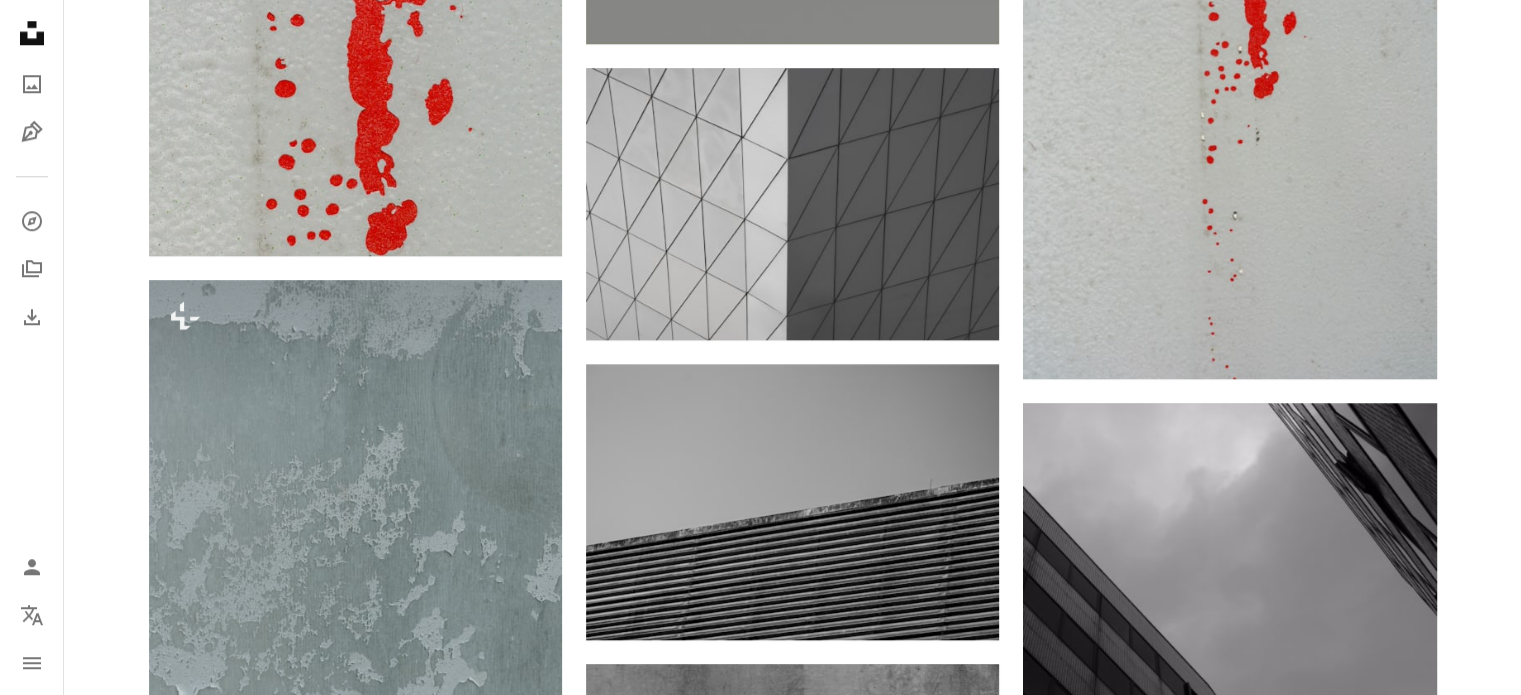 click at bounding box center (1229, 1163) 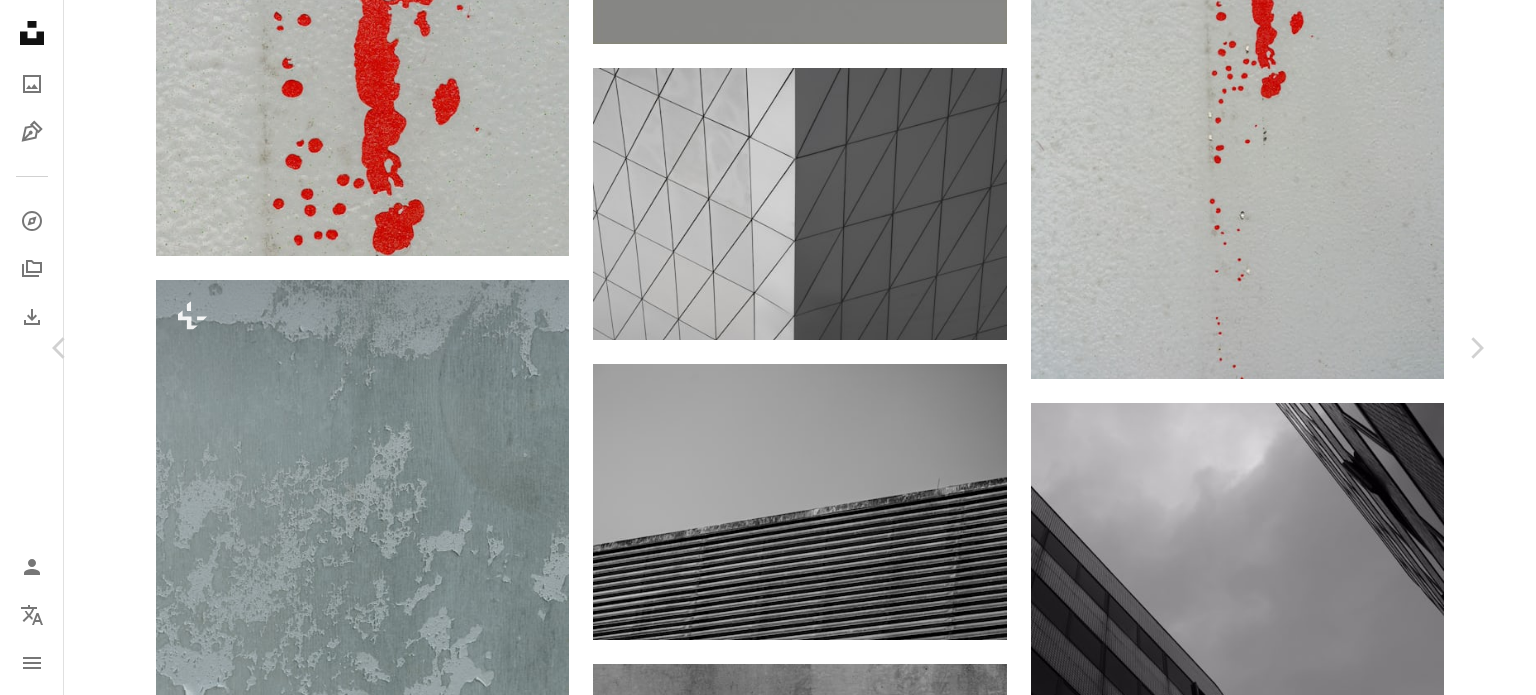 scroll, scrollTop: 6145, scrollLeft: 0, axis: vertical 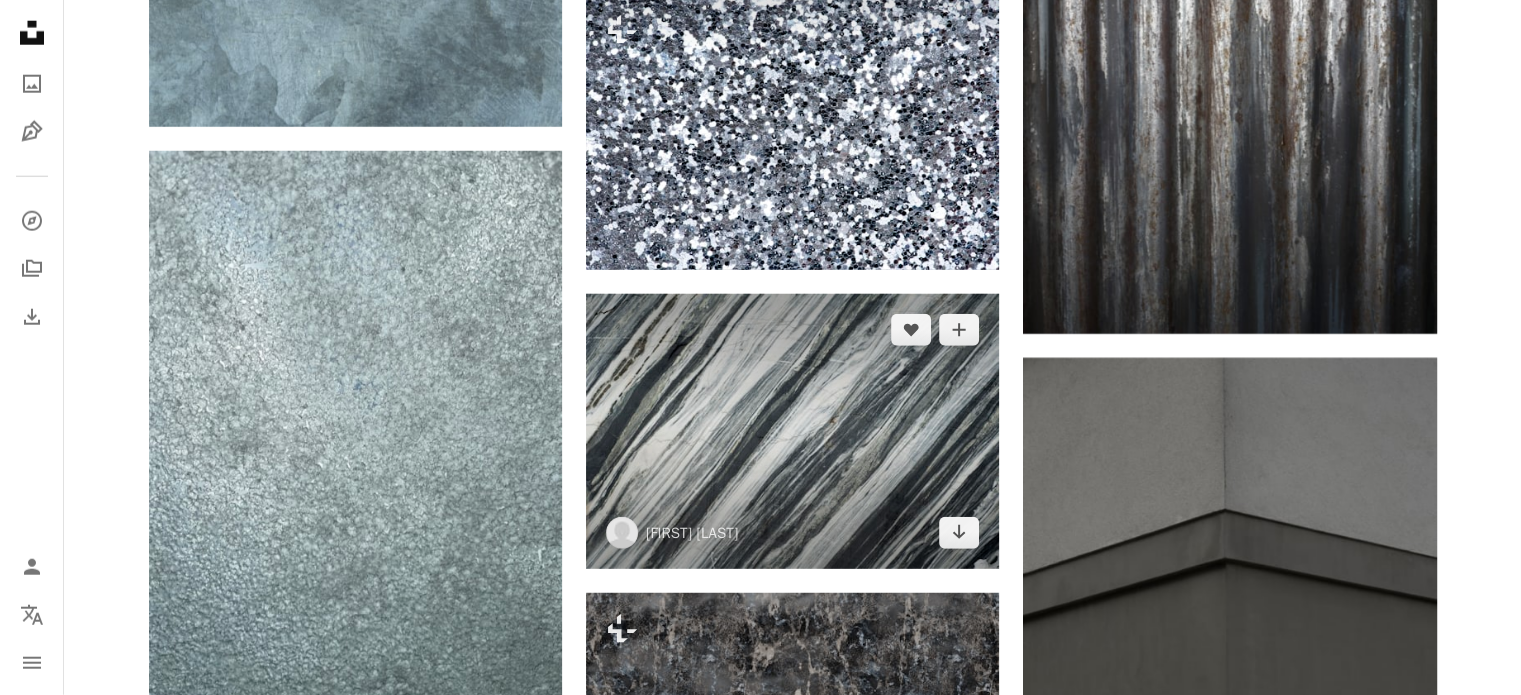 click at bounding box center (792, 431) 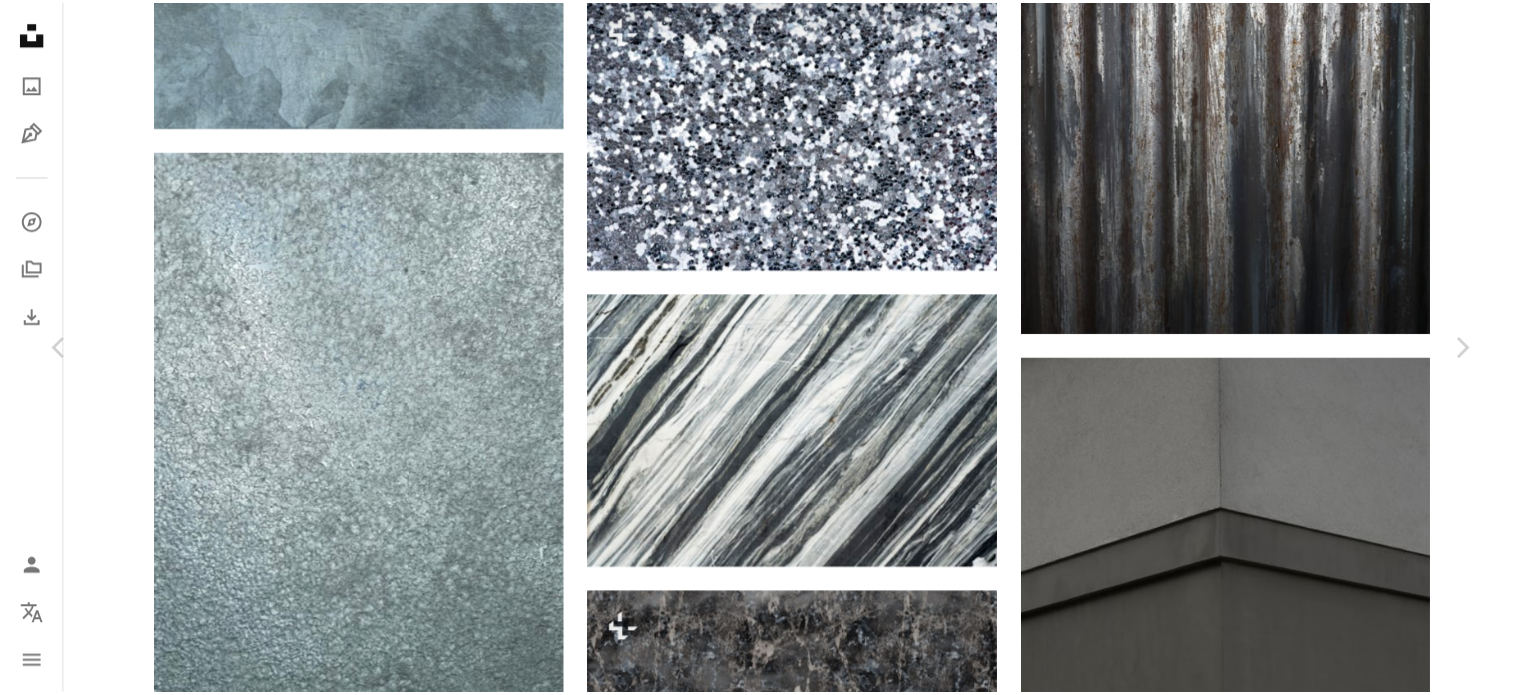 scroll, scrollTop: 6778, scrollLeft: 0, axis: vertical 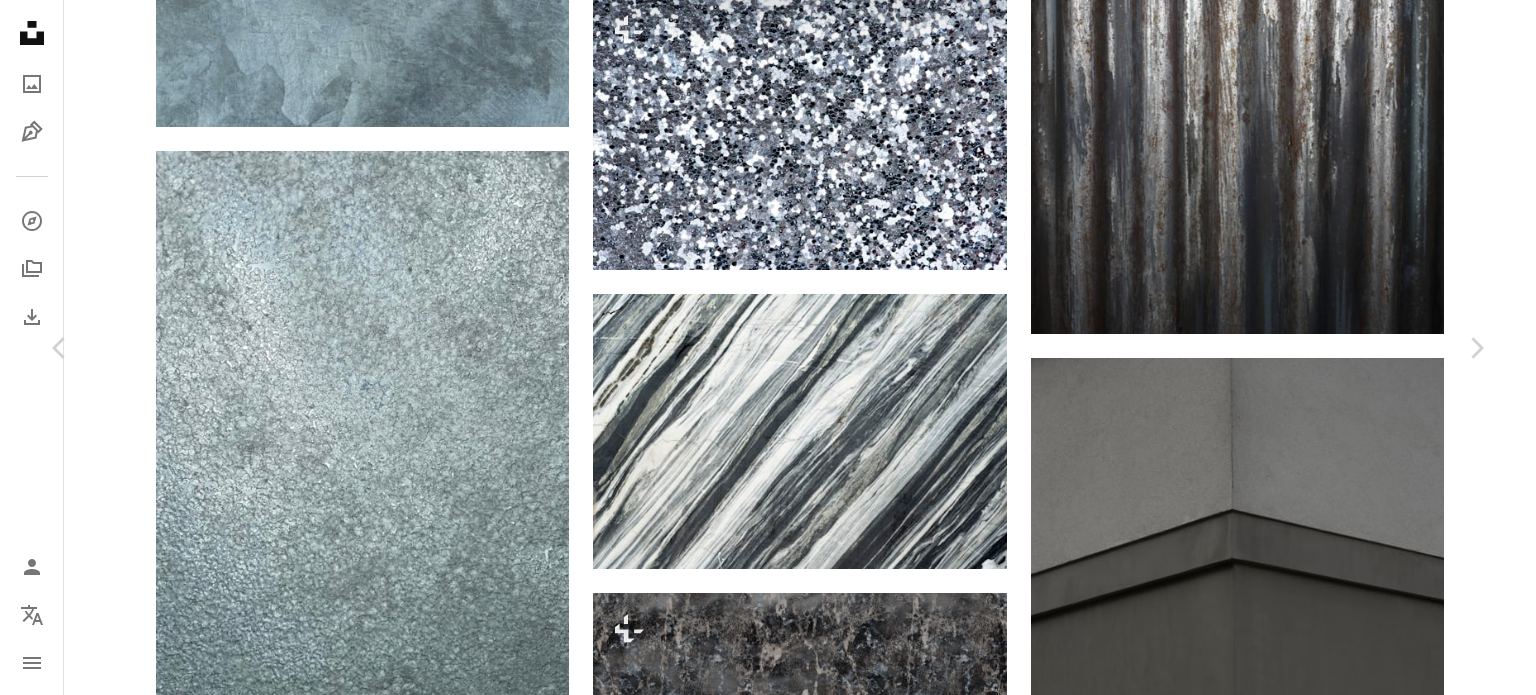 click on "An X shape Chevron left Chevron right [NAME] [USERNAME] A heart A plus sign Descargar gratis Chevron down Zoom in Visualizaciones 5698 Descargas 34 A forward-right arrow Compartir Info icon Información More Actions Calendar outlined Publicado el  14 de marzo de 2024 Camera NIKON CORPORATION, NIKON D90 Safety Uso gratuito bajo la  Licencia Unsplash azul gris mármol roca al aire libre Fondos Explora imágenes premium relacionadas en iStock  |  Ahorra un 20 % con el código UNSPLASH20 Ver más en iStock  ↗ Imágenes relacionadas A heart A plus sign [NAME] Disponible para contratación A checkmark inside of a circle Arrow pointing down Plus sign for Unsplash+ A heart A plus sign Curated Lifestyle Para  Unsplash+ A lock Descargar Plus sign for Unsplash+ A heart A plus sign Curated Lifestyle Para  Unsplash+ A lock Descargar A heart A plus sign [NAME] Arrow pointing down Plus sign for Unsplash+ A heart A plus sign [NAME] Para  Unsplash+ A lock Descargar A heart A heart" at bounding box center [768, 5852] 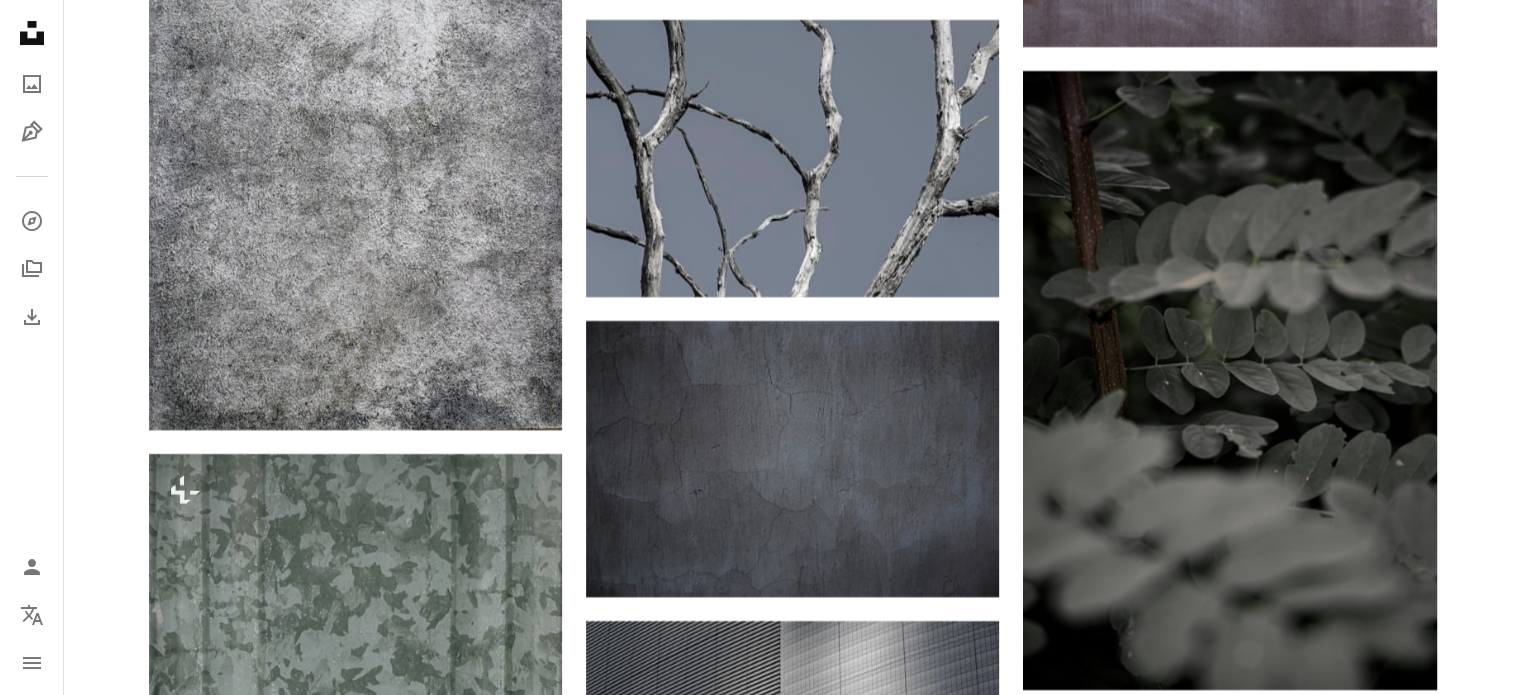 scroll, scrollTop: 8200, scrollLeft: 0, axis: vertical 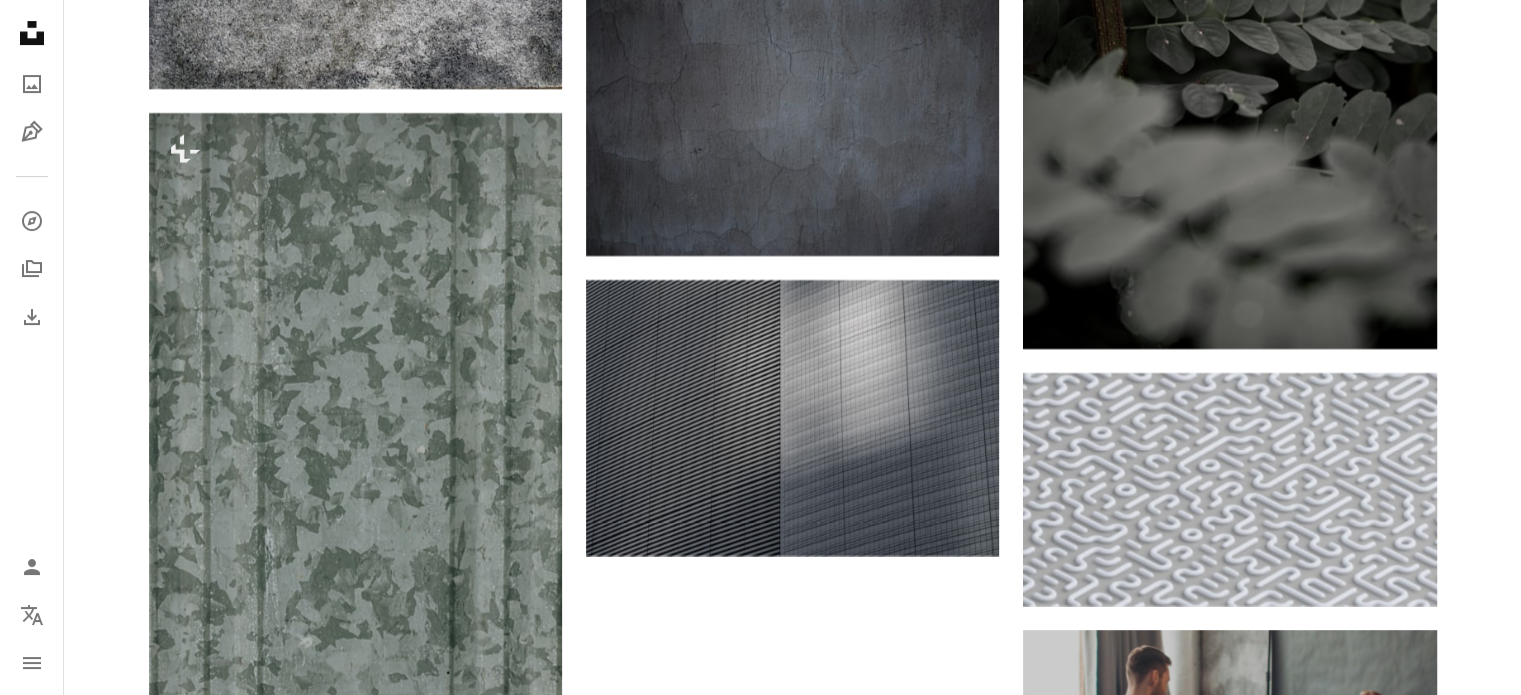 click on "Cargar más" at bounding box center (793, 1867) 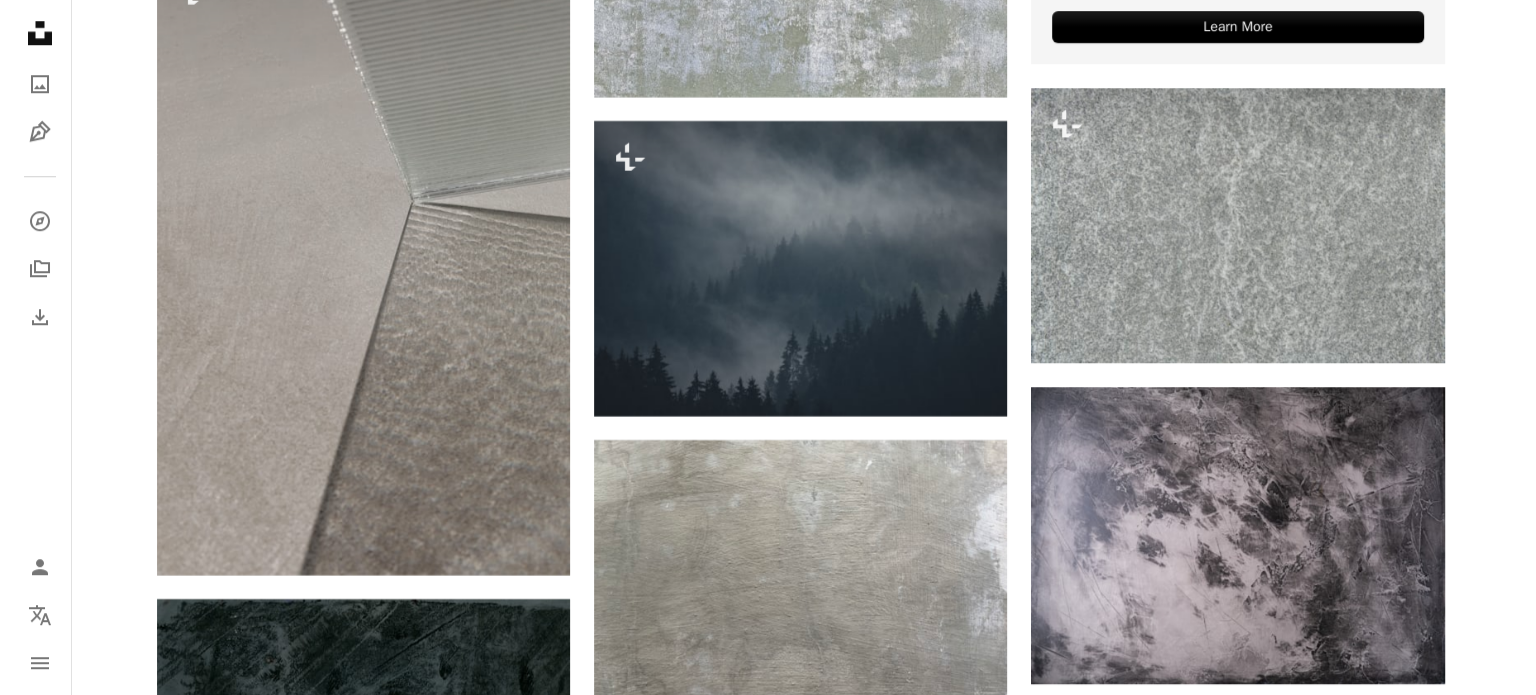 scroll, scrollTop: 9300, scrollLeft: 0, axis: vertical 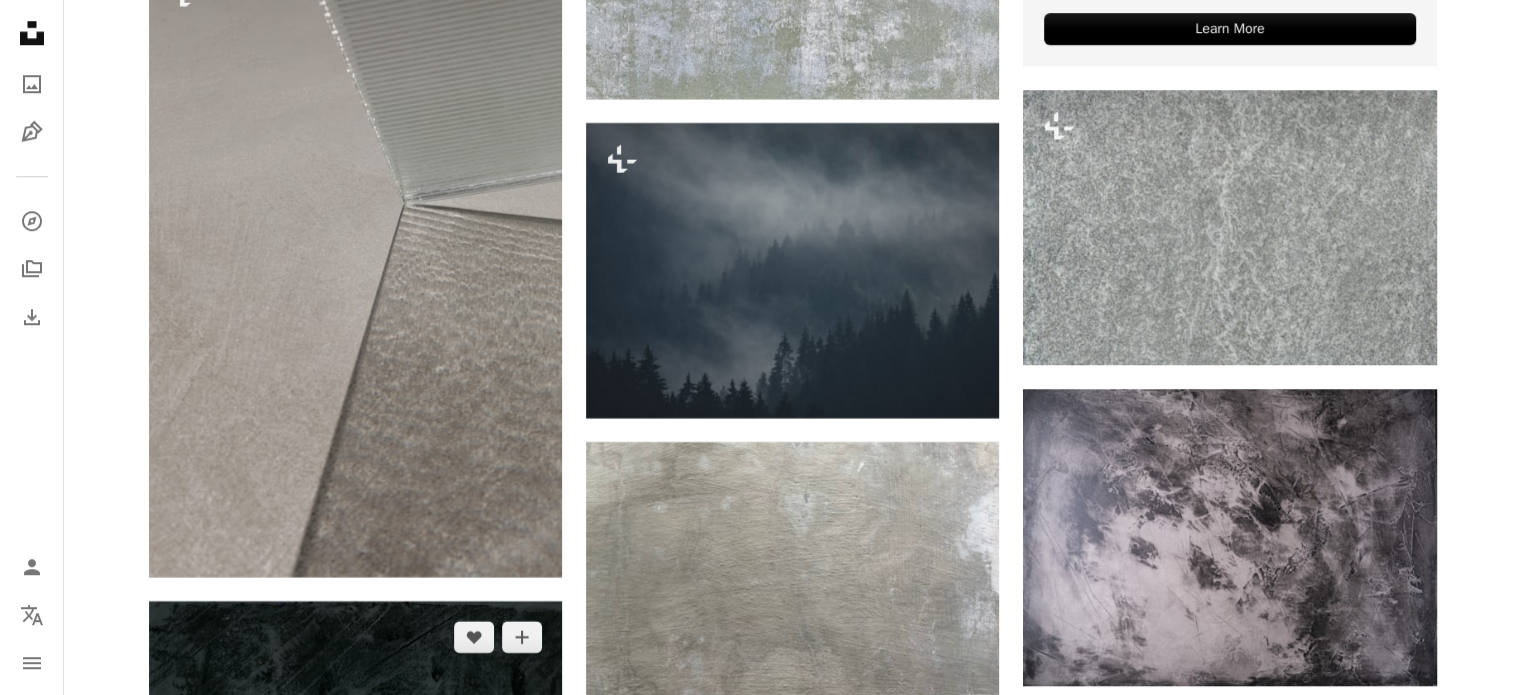 click at bounding box center [355, 912] 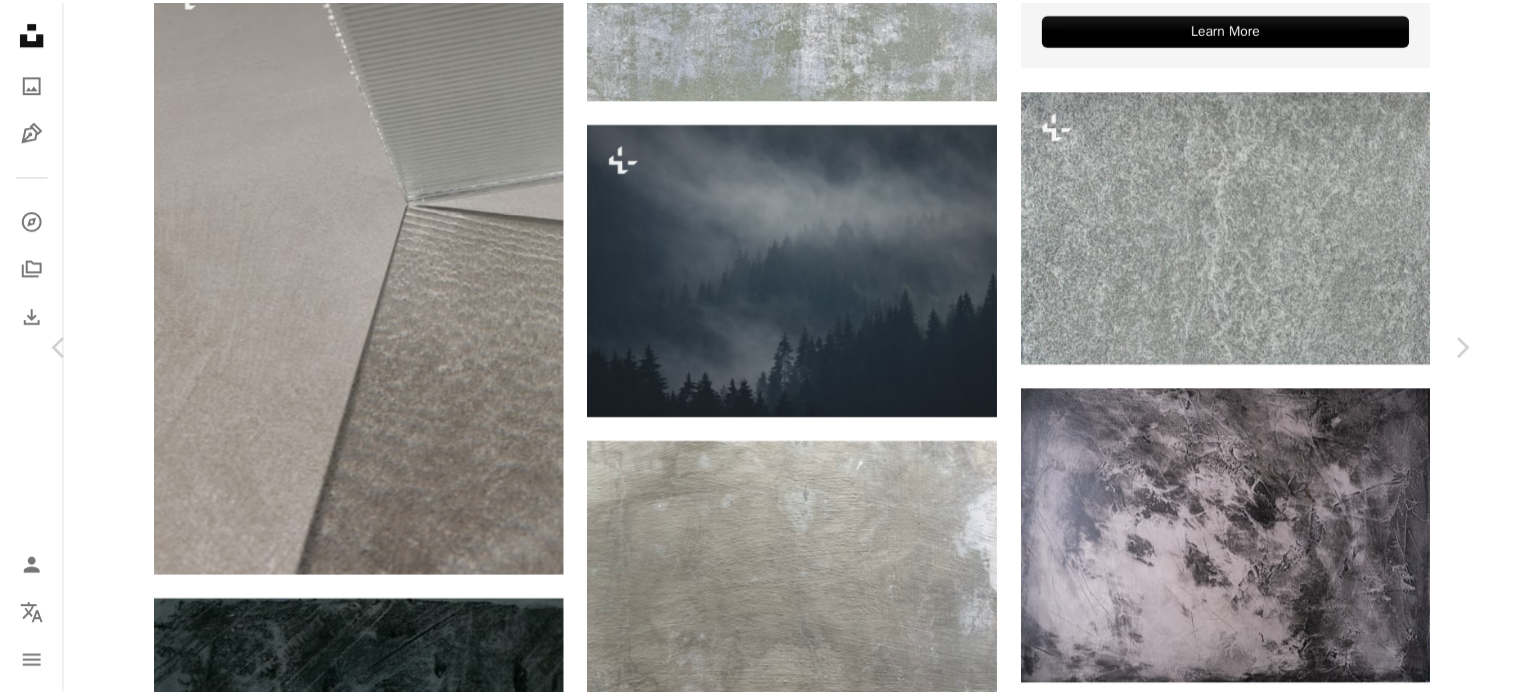 scroll, scrollTop: 4100, scrollLeft: 0, axis: vertical 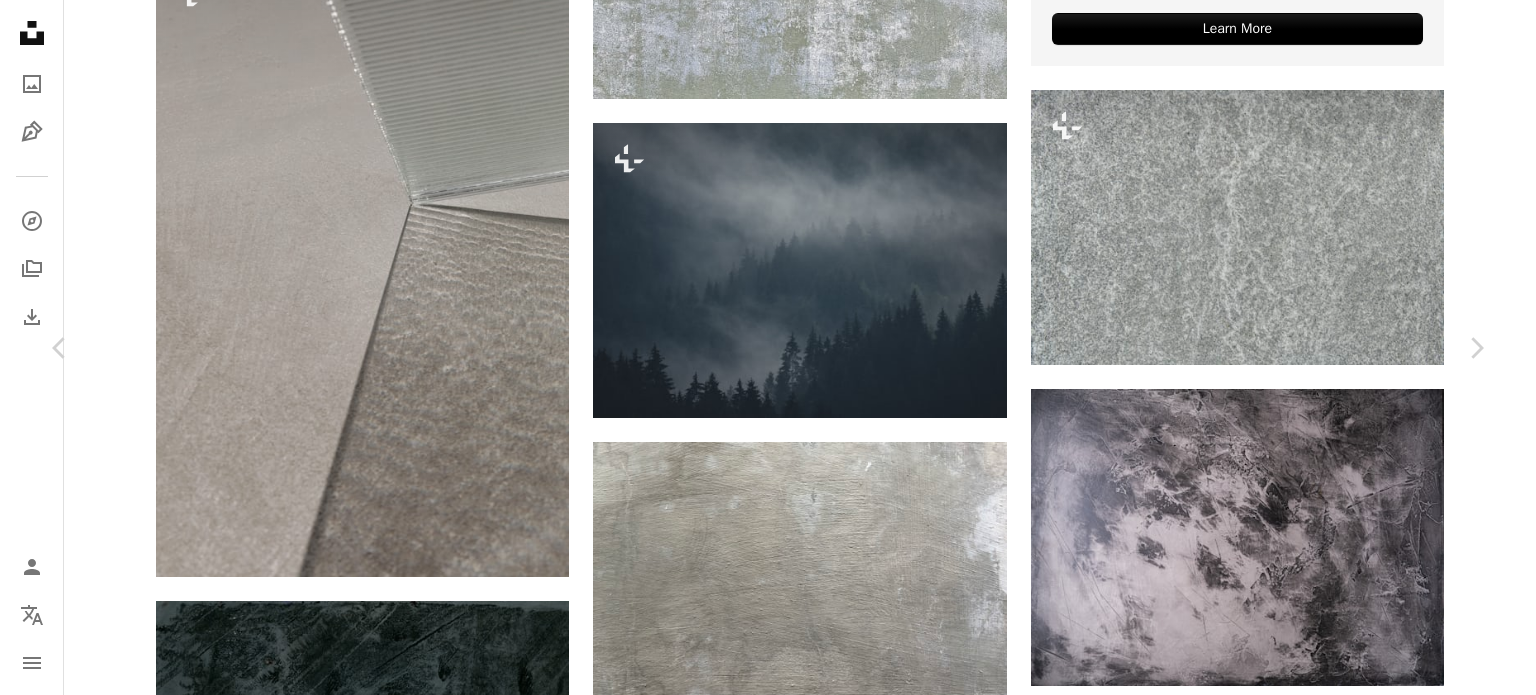 click on "An X shape Chevron left Chevron right [NAME] [NAME] A heart A plus sign Descargar gratis Chevron down Zoom in Visualizaciones 195.153 Descargas 2539 A forward-right arrow Compartir Info icon Información More Actions Calendar outlined Publicado el  29 de septiembre de 2023 Safety Uso gratuito bajo la  Licencia Unsplash textura textura de papel negro fondo negro papel gris fondo de textura textura negra pintar Fondo del papel Texturas fondo gris fondo de pintura texturado piso suelo pizarra Fotos de stock gratuitas Explora imágenes premium relacionadas en iStock  |  Ahorra un 20 % con el código UNSPLASH20 Ver más en iStock  ↗ Imágenes relacionadas A heart A plus sign [NAME] Arrow pointing down A heart A plus sign [NAME] Disponible para contratación A checkmark inside of a circle Arrow pointing down A heart A plus sign Resource Boy Arrow pointing down A heart A plus sign [NAME] Arrow pointing down A heart A plus sign [NAME] Disponible para contratación Para" at bounding box center (768, 9380) 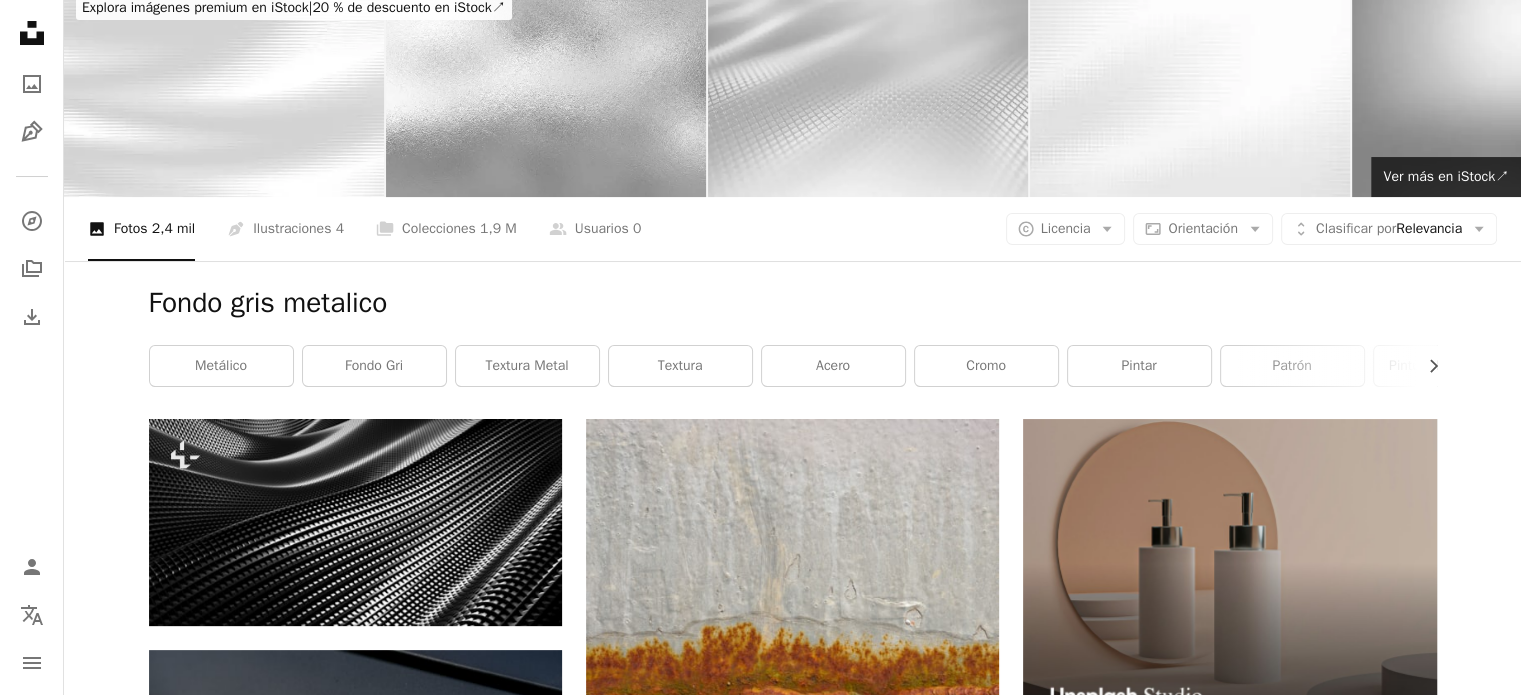 scroll, scrollTop: 0, scrollLeft: 0, axis: both 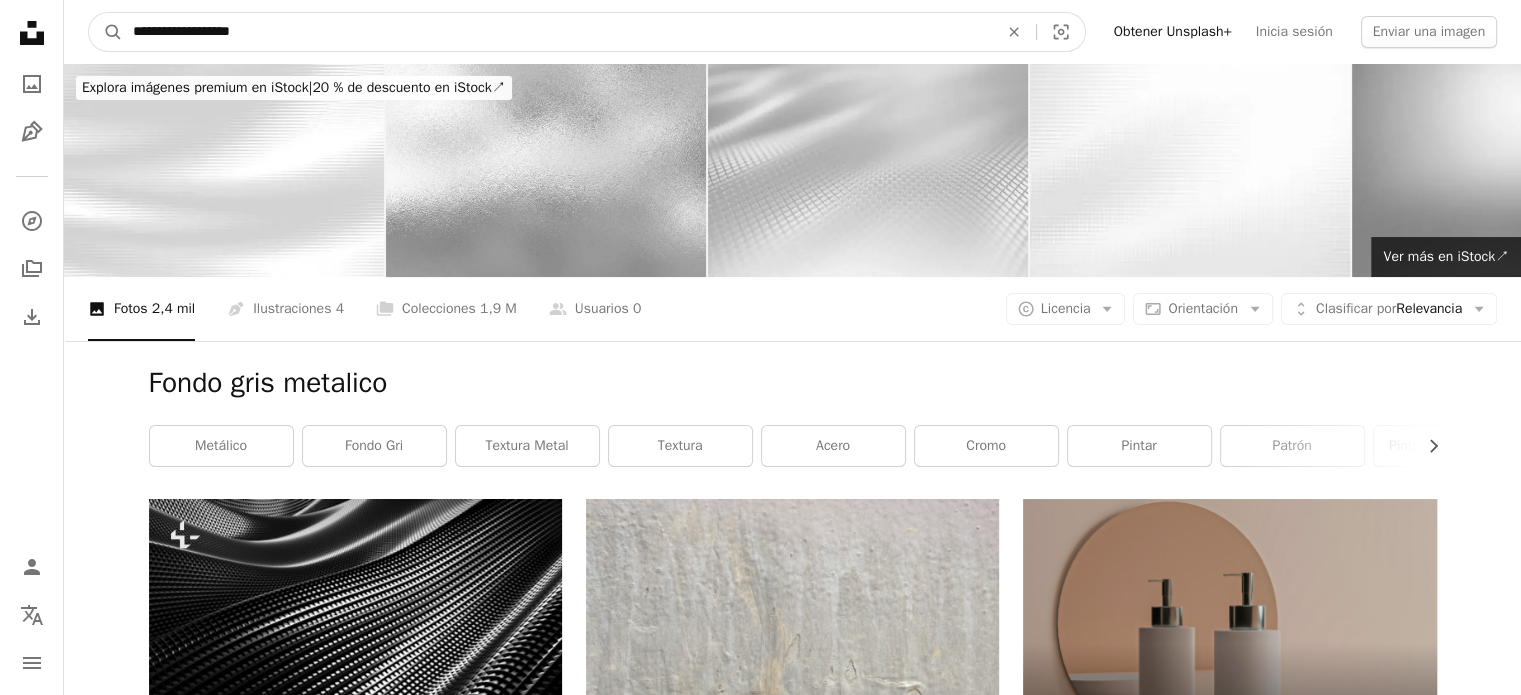 click on "**********" at bounding box center [557, 32] 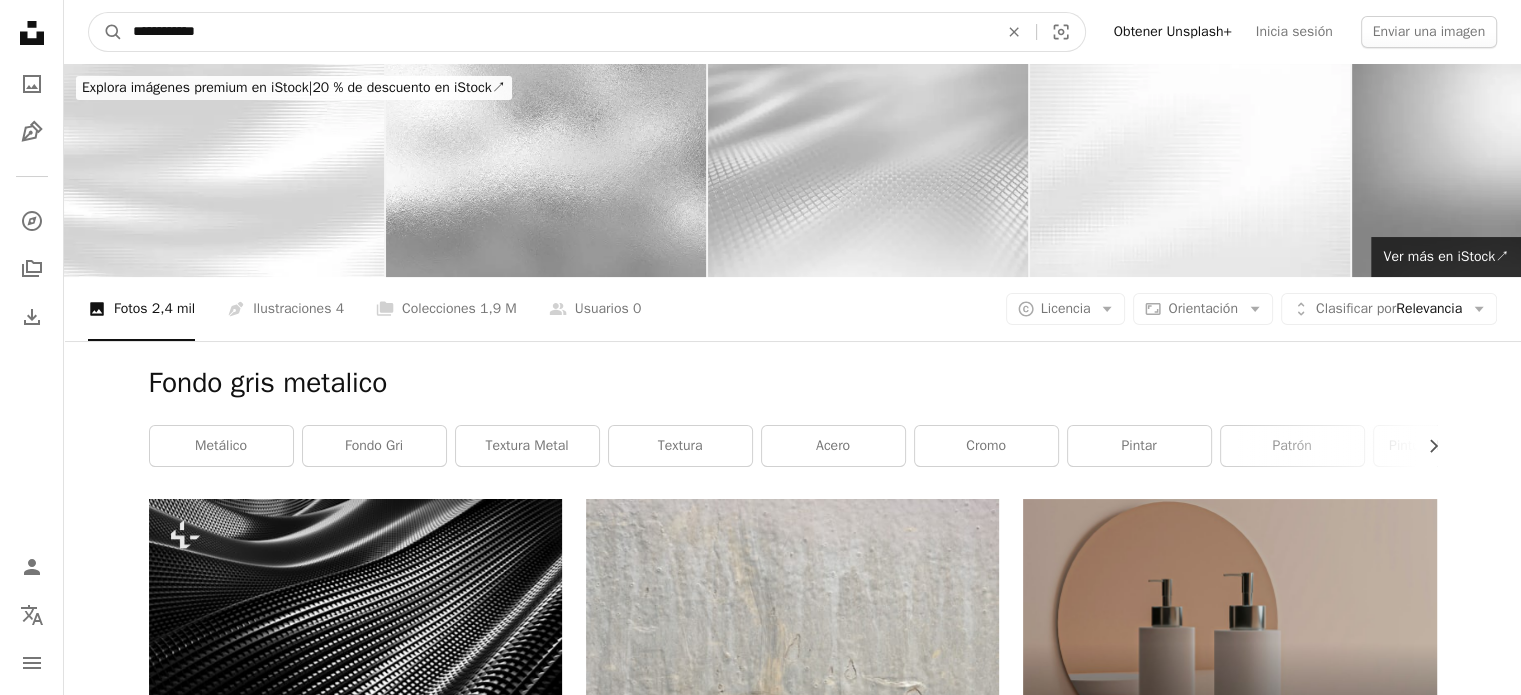 type on "**********" 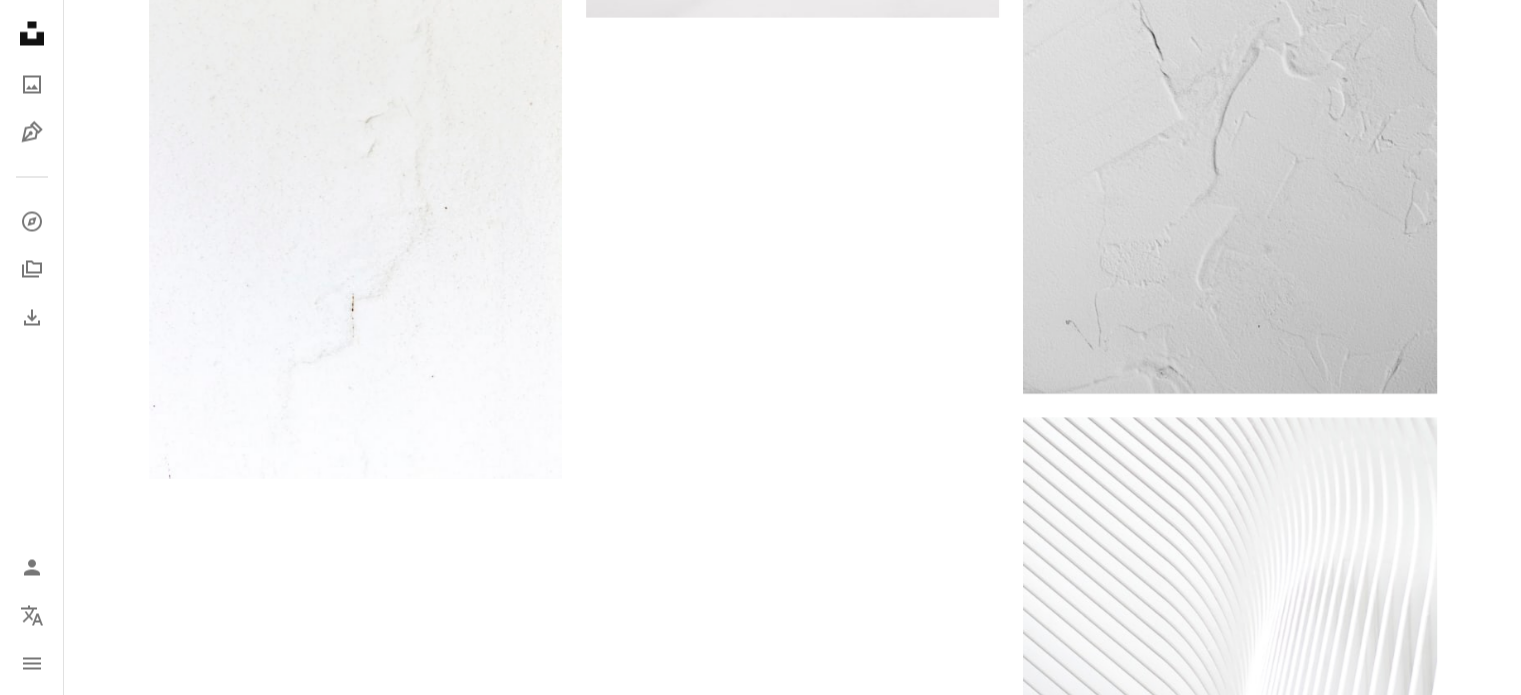 scroll, scrollTop: 3764, scrollLeft: 0, axis: vertical 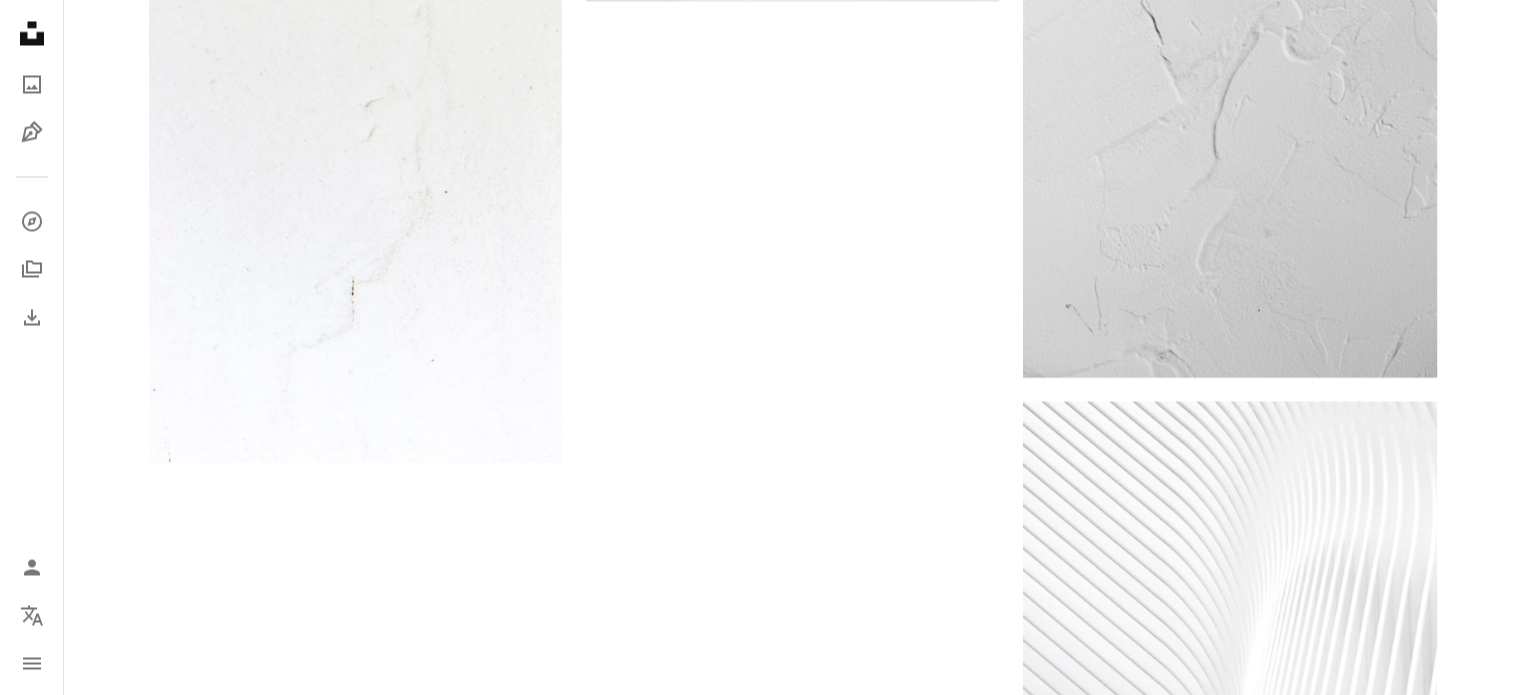 click on "Cargar más" at bounding box center (793, 998) 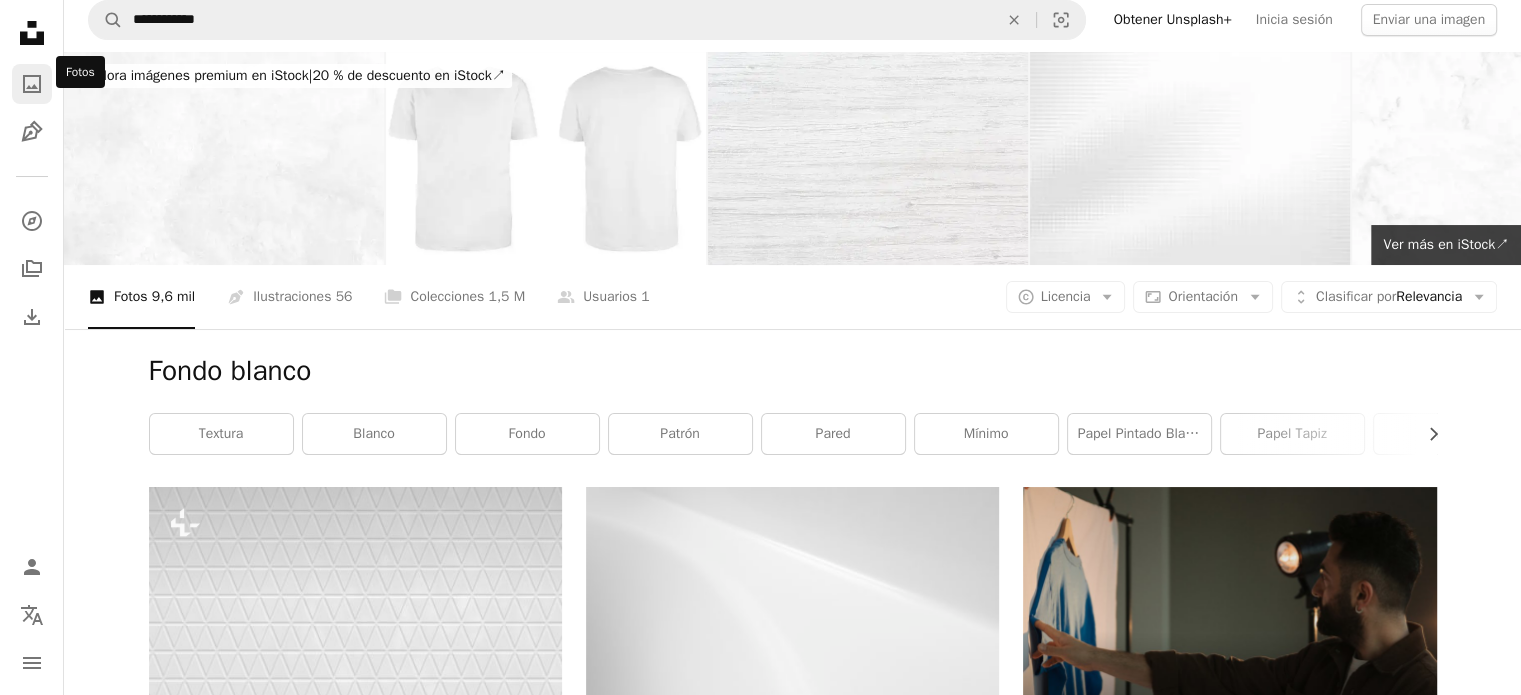 scroll, scrollTop: 0, scrollLeft: 0, axis: both 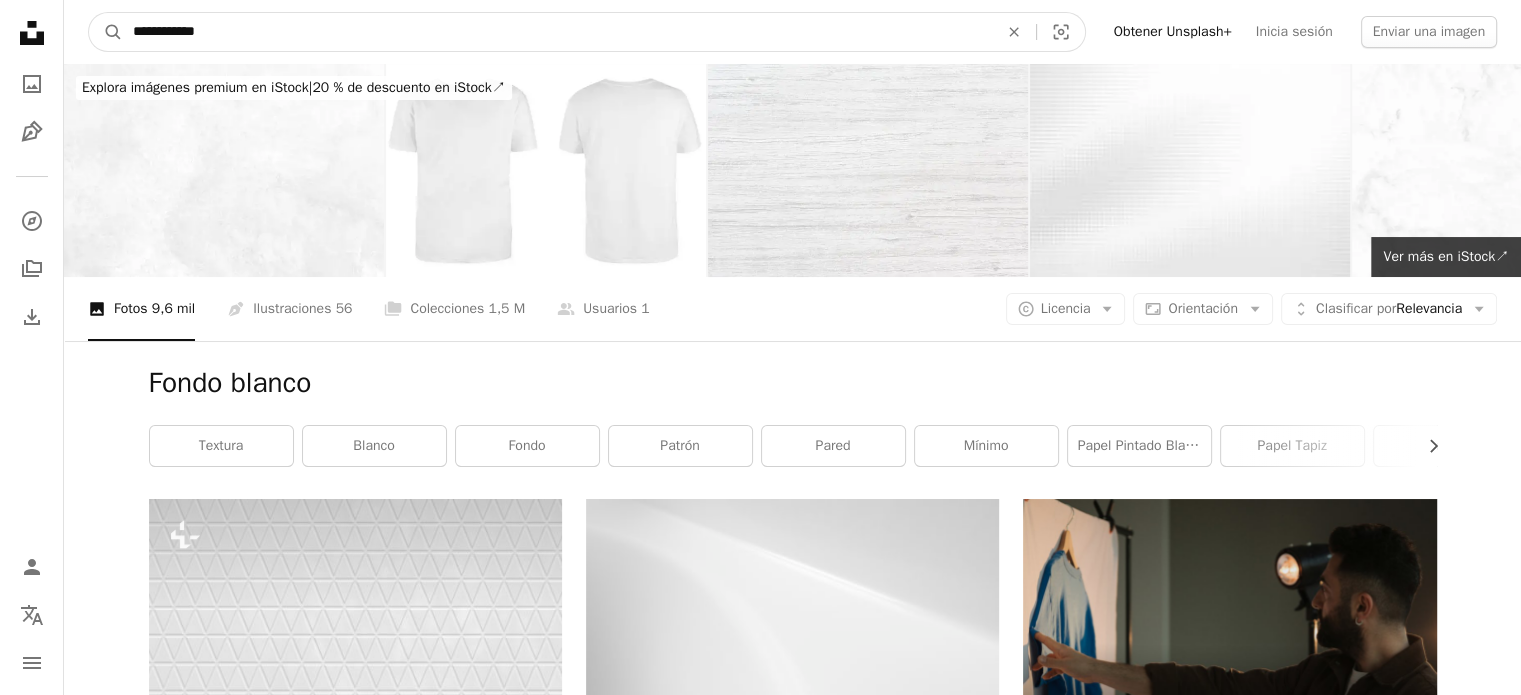 click on "**********" at bounding box center [557, 32] 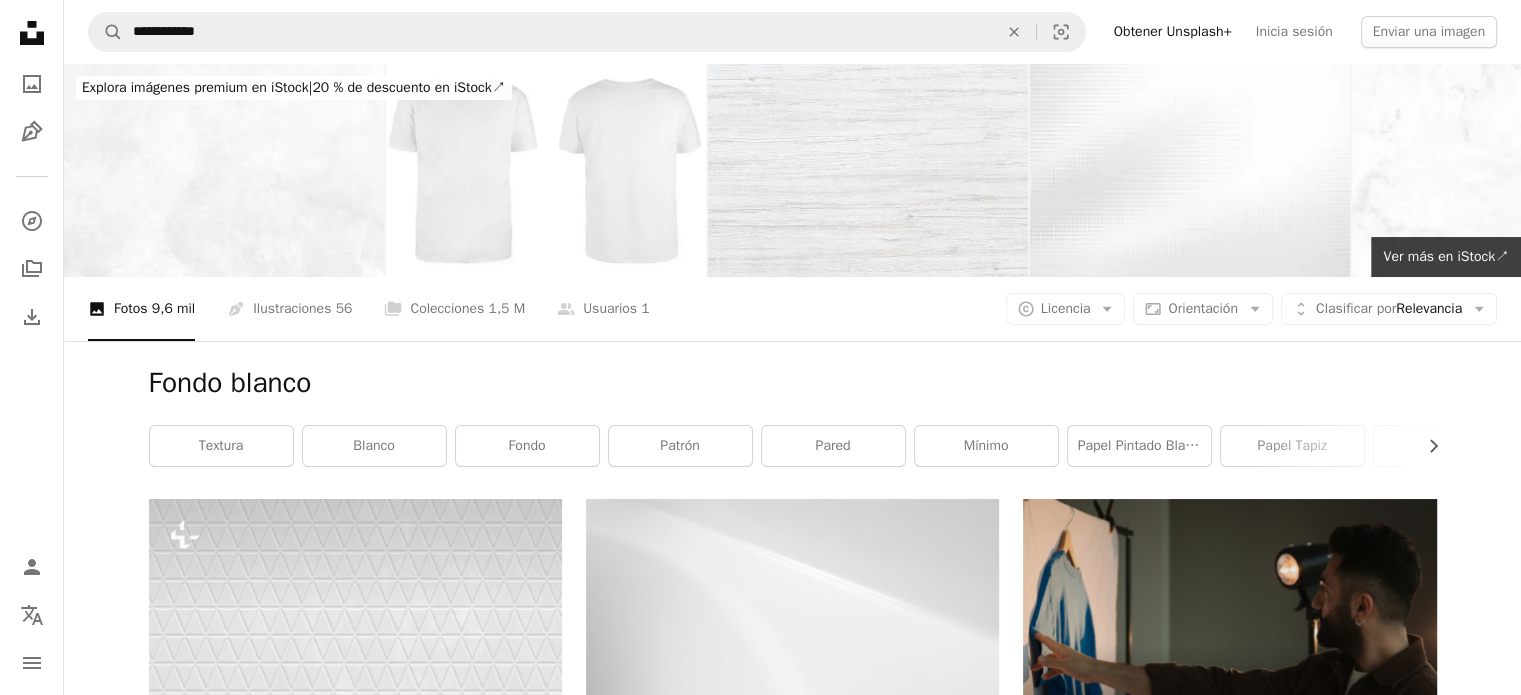 click on "**********" at bounding box center [792, 32] 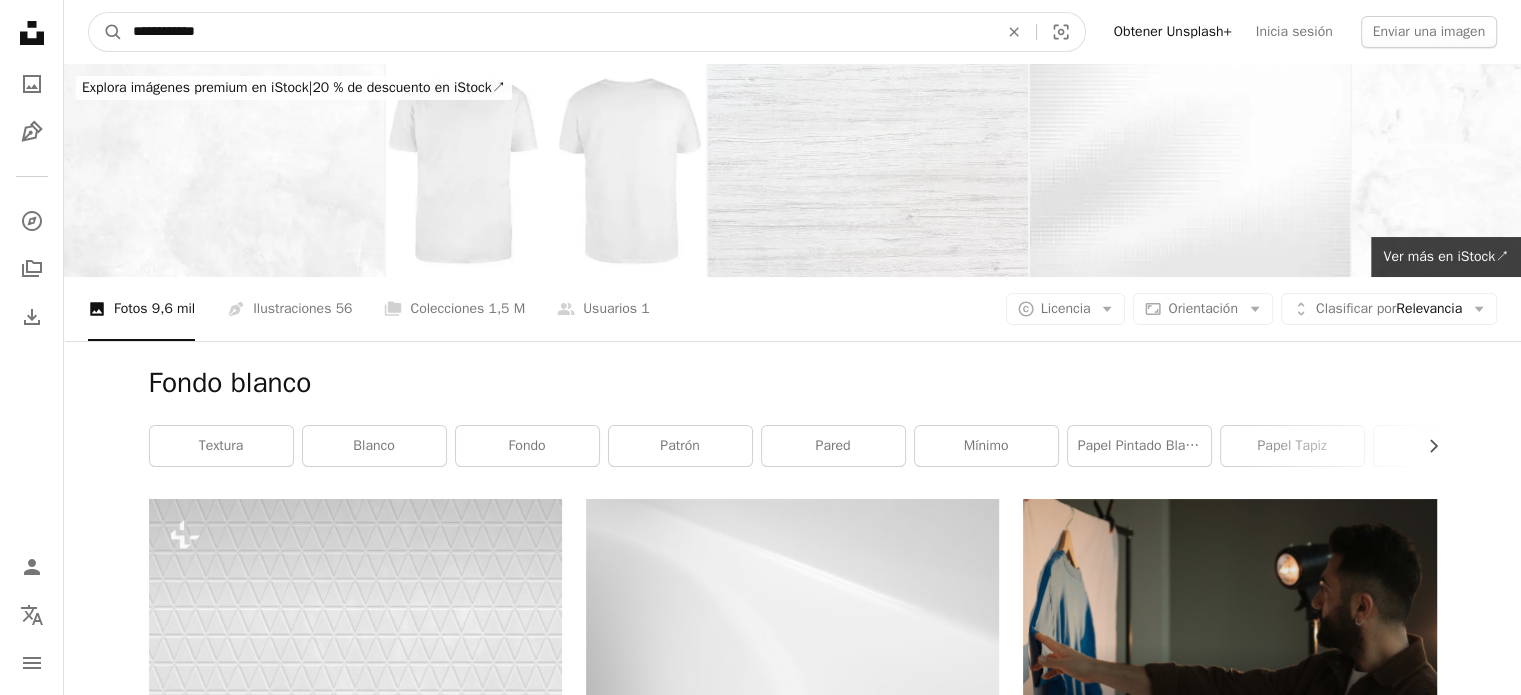 click on "**********" at bounding box center [557, 32] 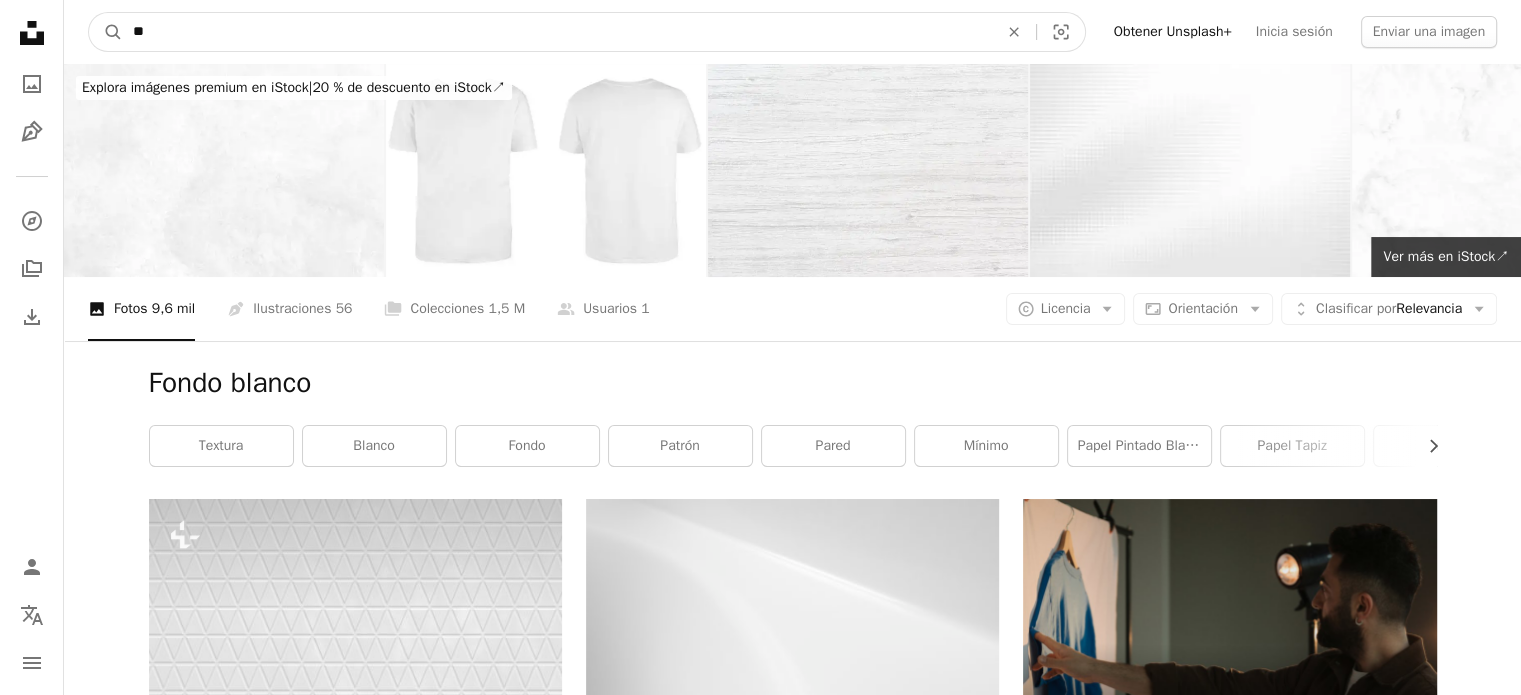 type on "*" 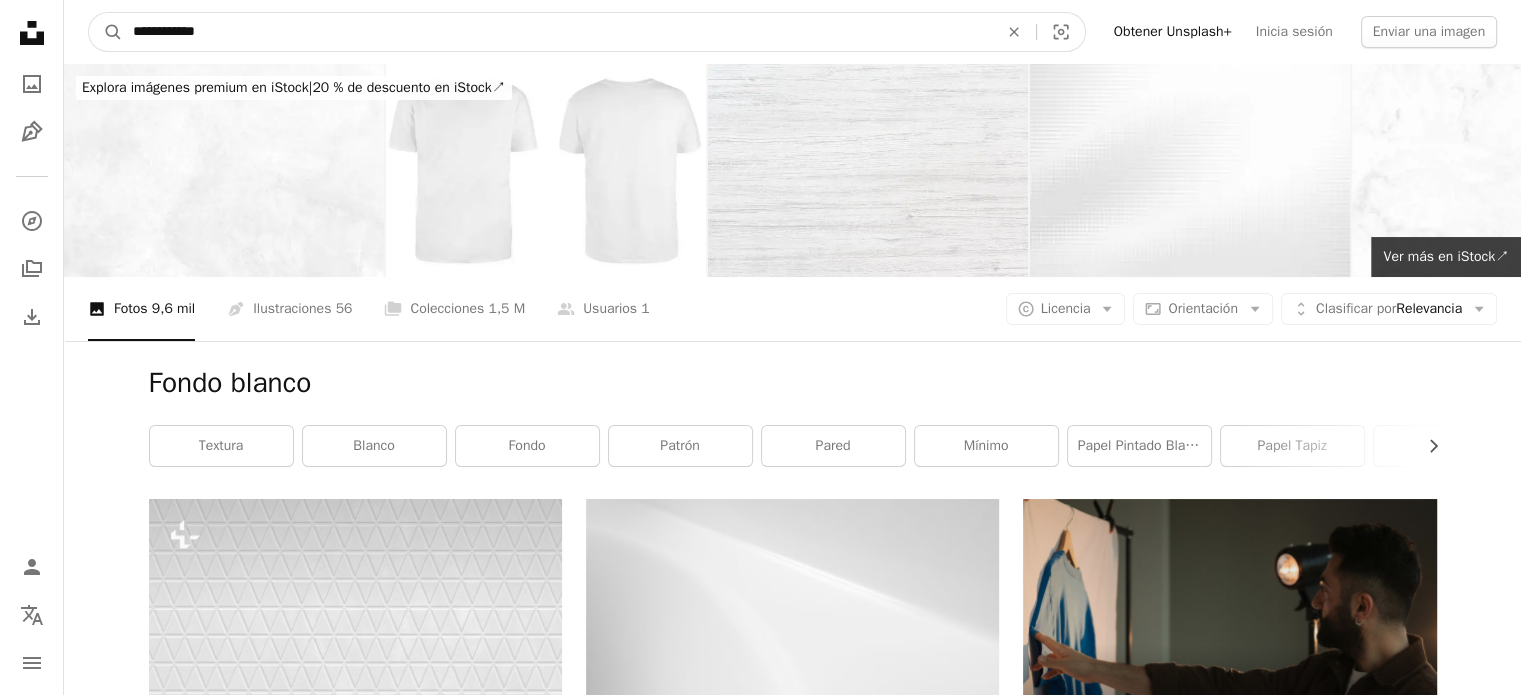 type on "**********" 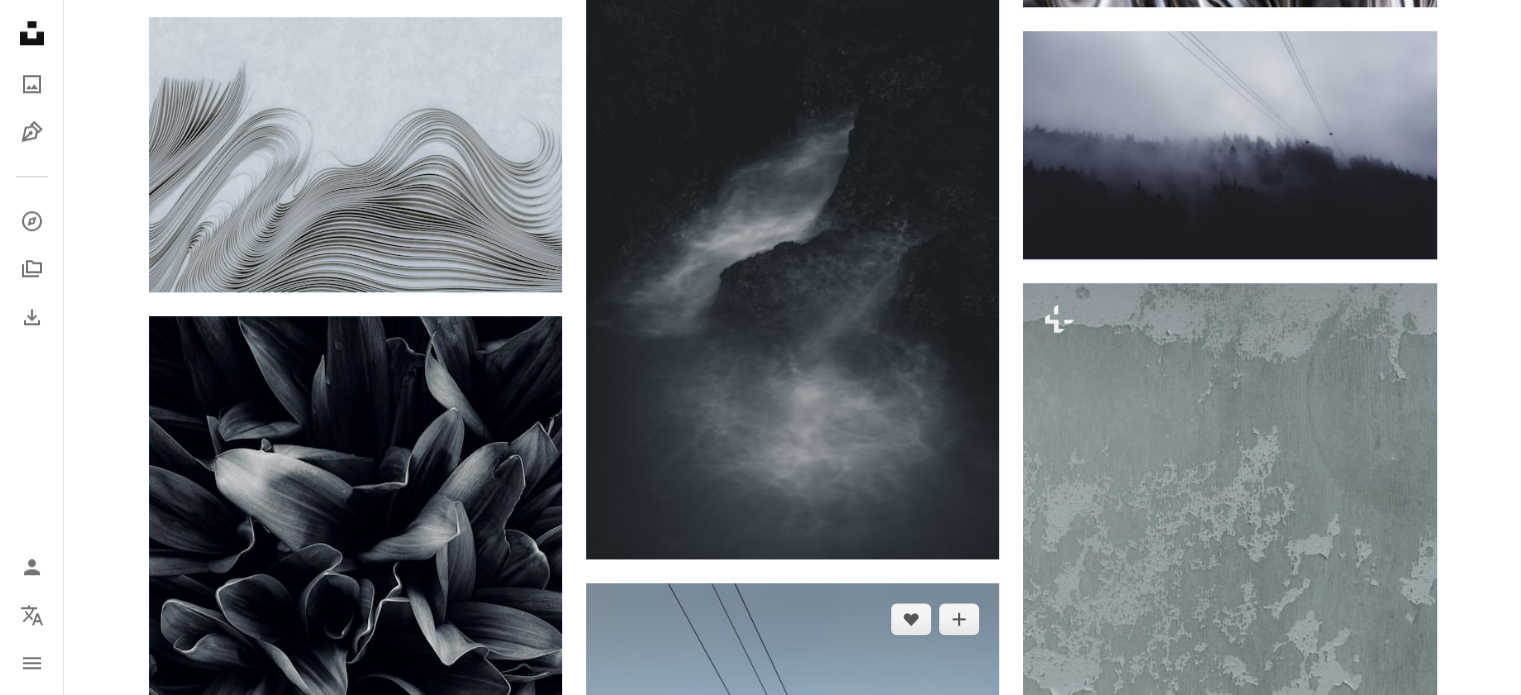 scroll, scrollTop: 2400, scrollLeft: 0, axis: vertical 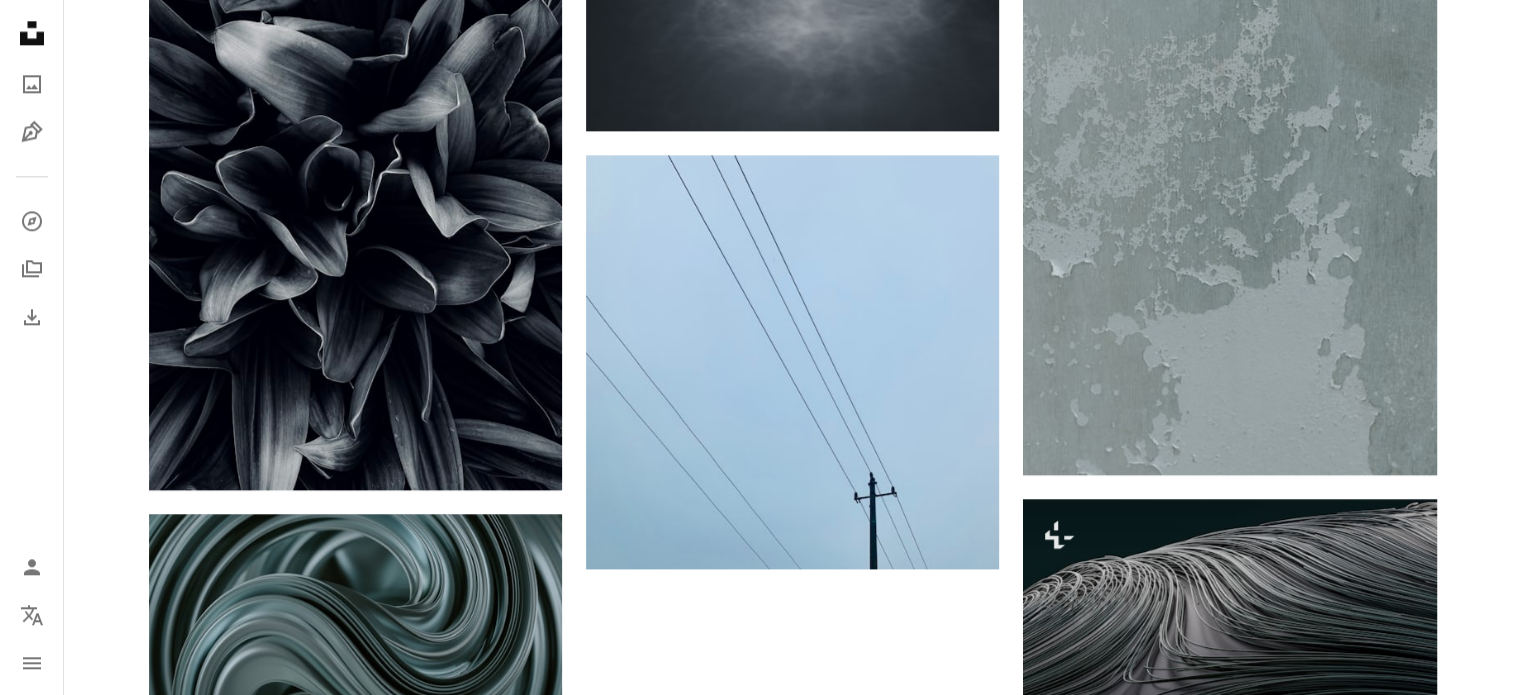click on "Cargar más" at bounding box center (793, 1173) 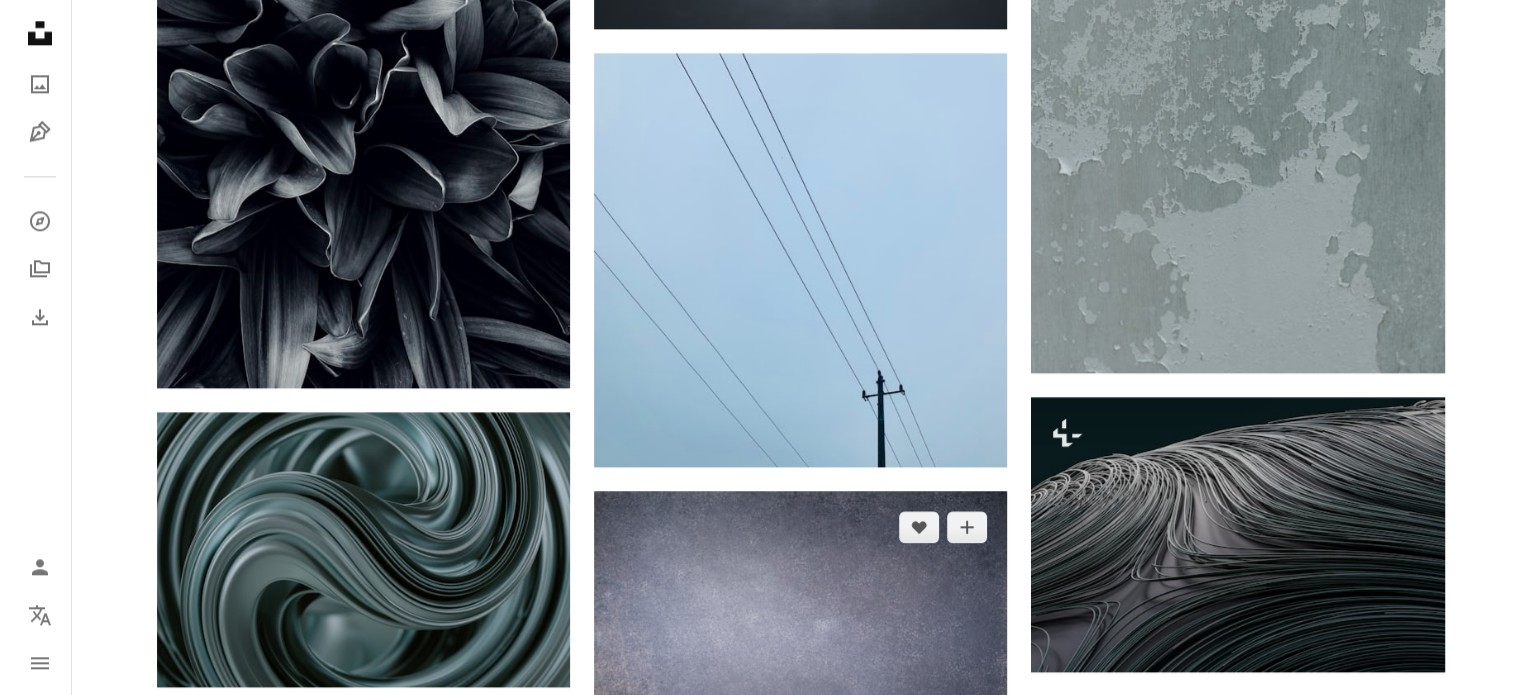scroll, scrollTop: 2500, scrollLeft: 0, axis: vertical 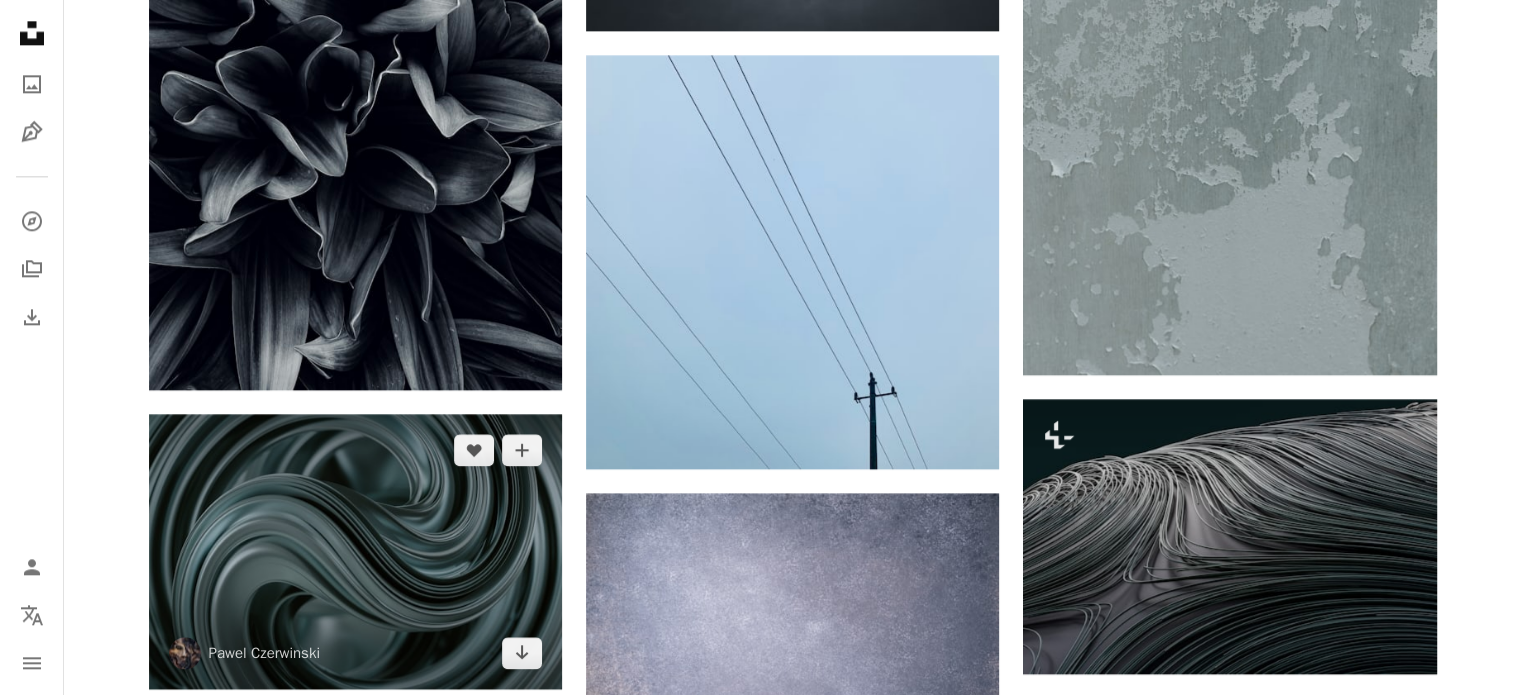 click at bounding box center (355, 551) 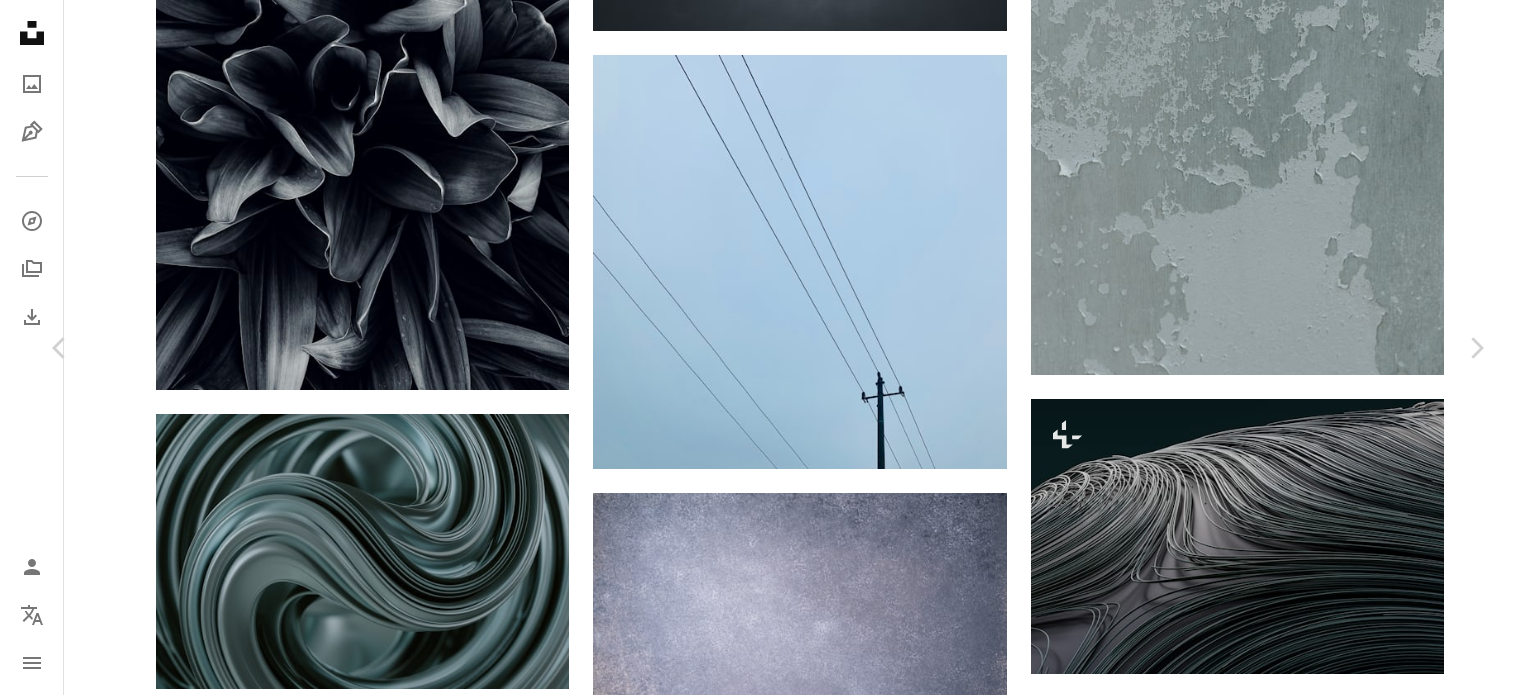 scroll, scrollTop: 1300, scrollLeft: 0, axis: vertical 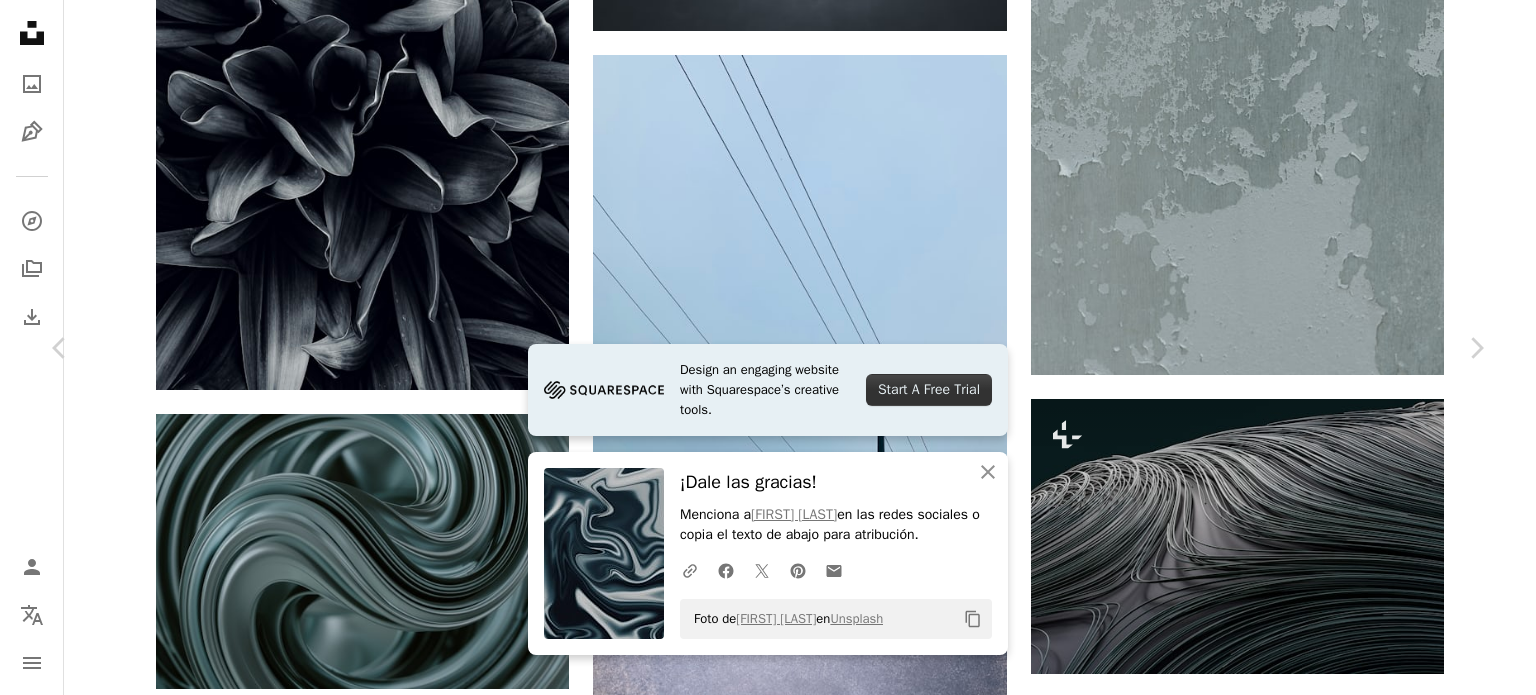 click on "Zoom in" at bounding box center [760, 8737] 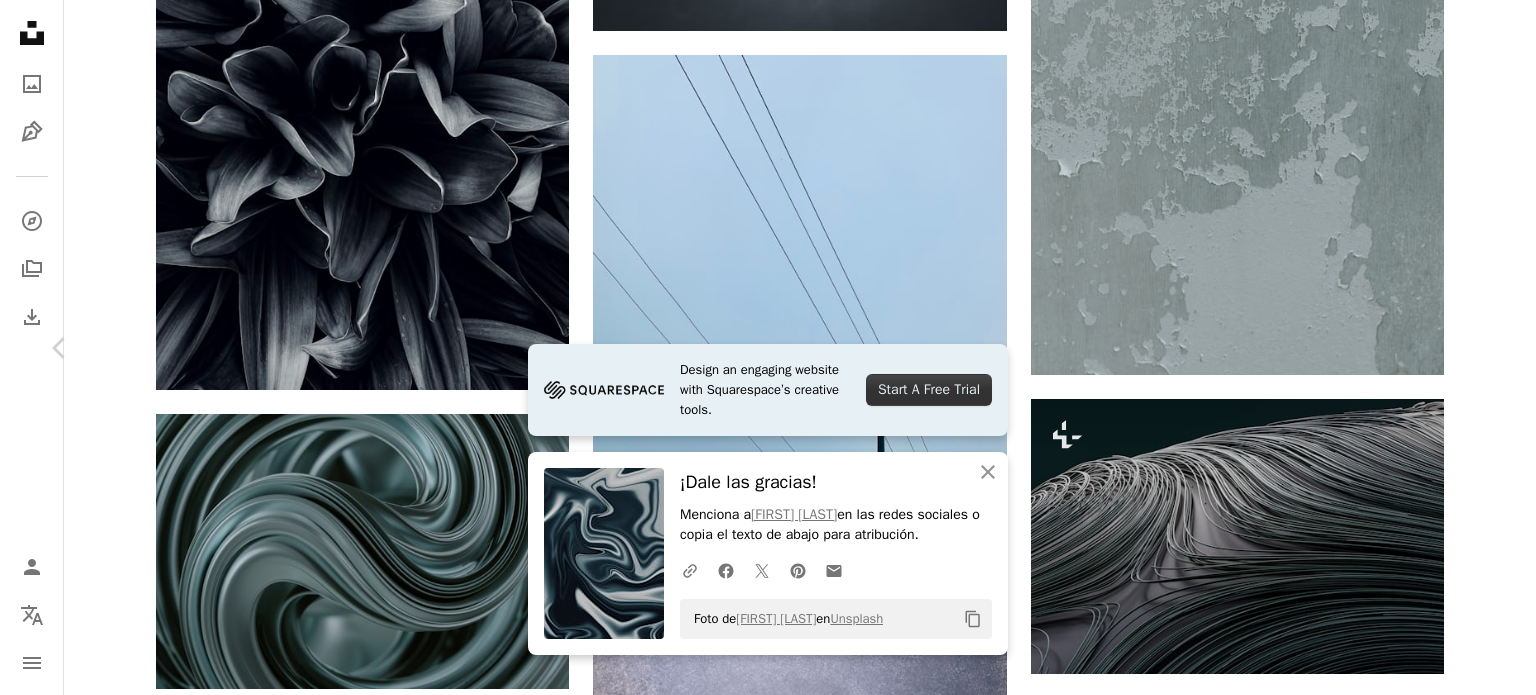 click on "Chevron right" at bounding box center (1476, 348) 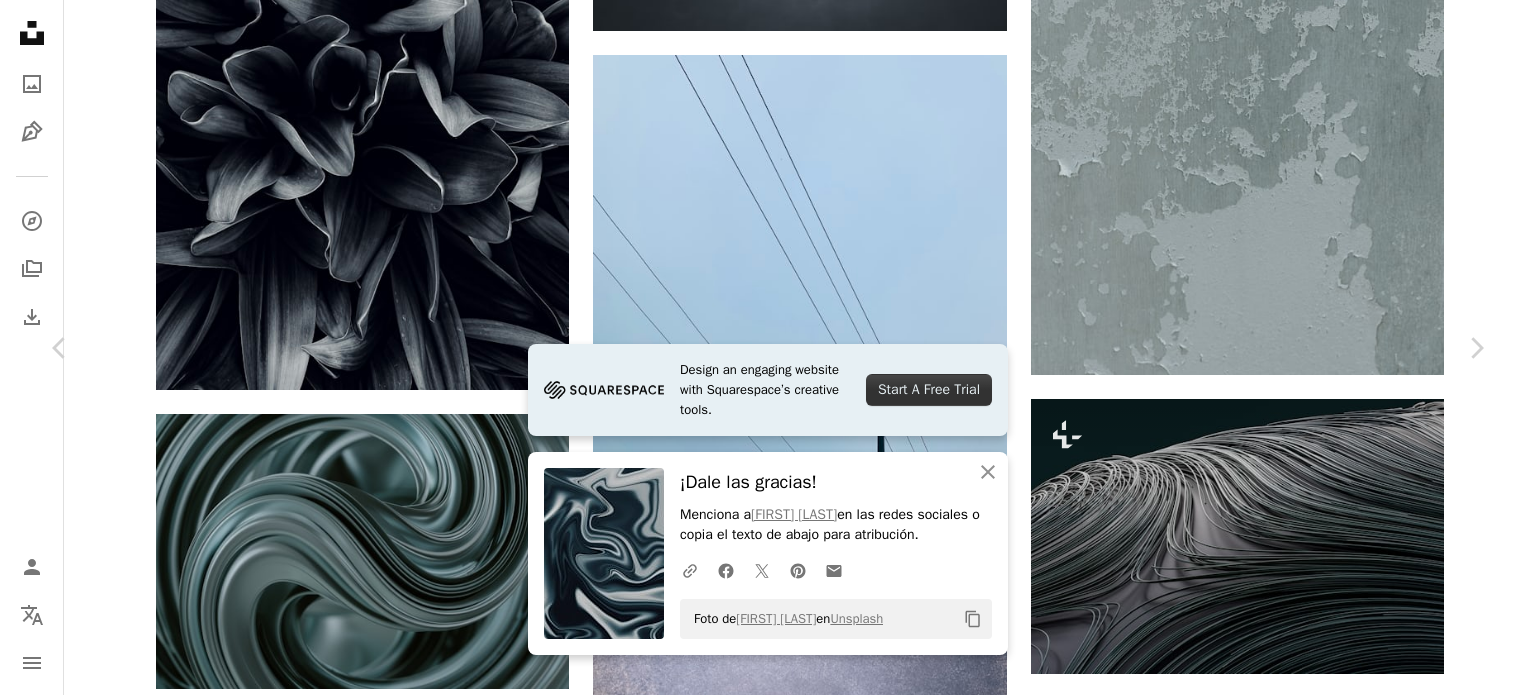 click on "An X shape Chevron left Chevron right Design an engaging website with Squarespace’s creative tools. Start A Free Trial An X shape Cerrar ¡Dale las gracias! Menciona a  [NAME]  en las redes sociales o copia el texto de abajo para atribución. A URL sharing icon (chains) Facebook icon X (formerly Twitter) icon Pinterest icon An envelope Foto de  [NAME]  en  Unsplash
Copy content A Chosen Soul Disponible para contratación A checkmark inside of a circle A heart A plus sign Descargar gratis Chevron down Zoom in Visualizaciones 703.390 Descargas 10.306 Presentado en Fotos ,  Renders 3D A forward-right arrow Compartir Info icon Información More Actions A map marker [CITY], [STATE], [COUNTRY] Calendar outlined Publicado el  10 de enero de 2024 Safety Uso gratuito bajo la  Licencia Unsplash Imagen digital hacer coche India gris vehículo automóvil seda Gujarat surat Imágenes de Creative Commons Explora imágenes premium relacionadas en iStock  |  Ahorra un 20 % con el código UNSPLASH20  ↗ Para" at bounding box center [768, 8706] 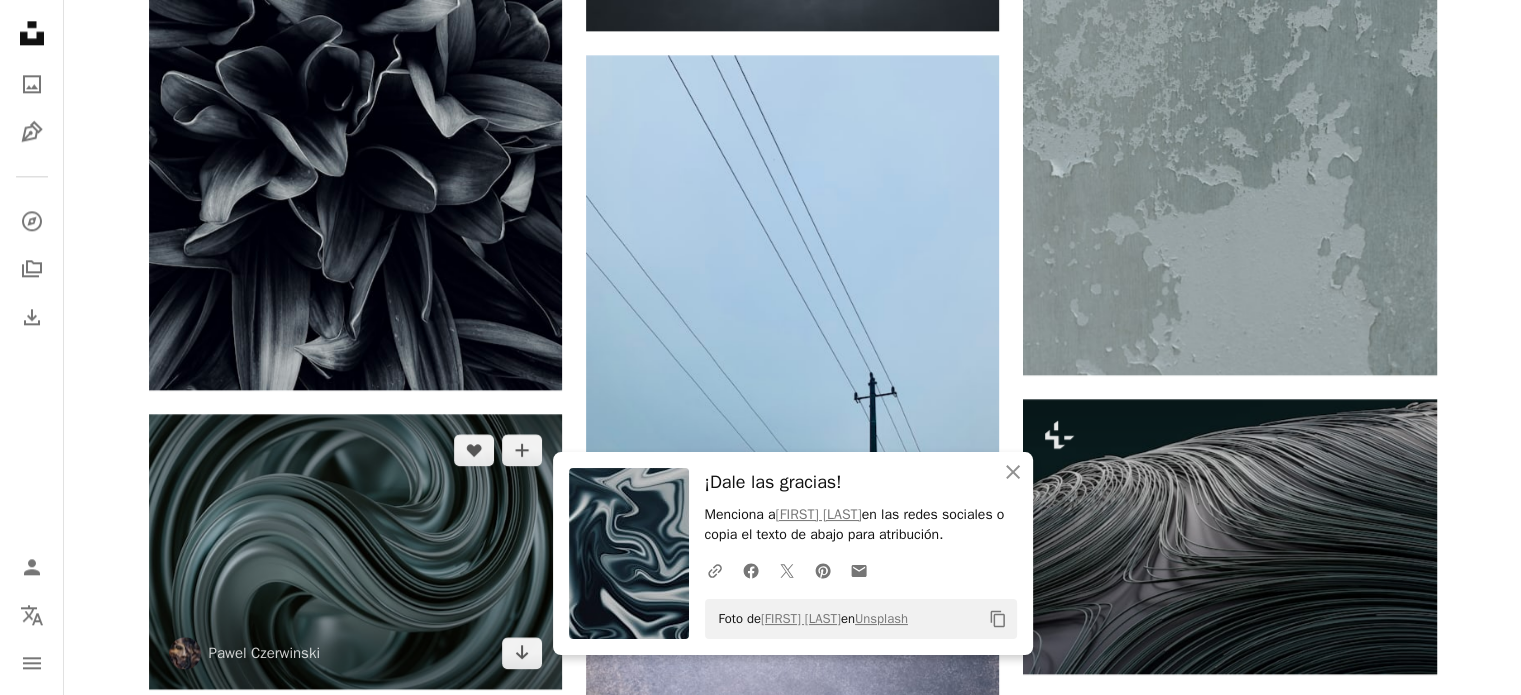 click at bounding box center (355, 551) 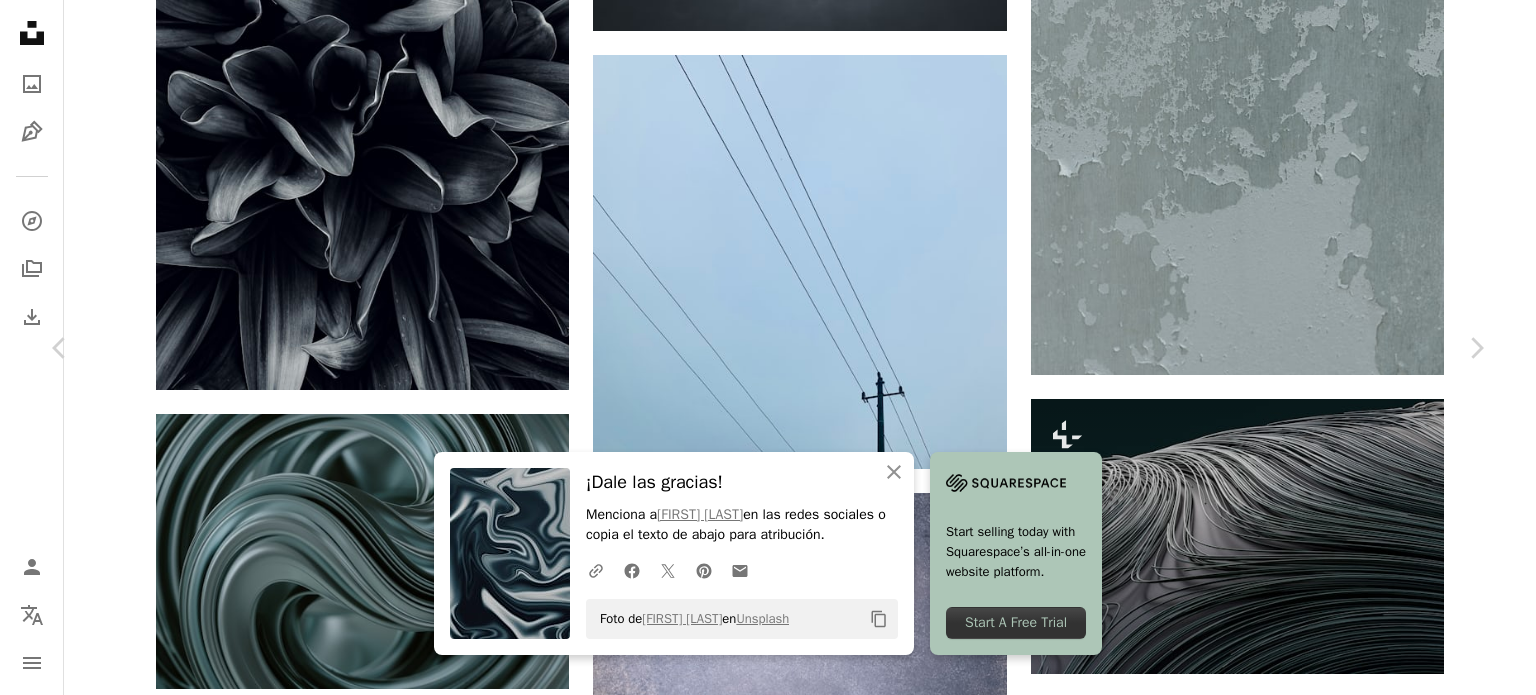 scroll, scrollTop: 0, scrollLeft: 0, axis: both 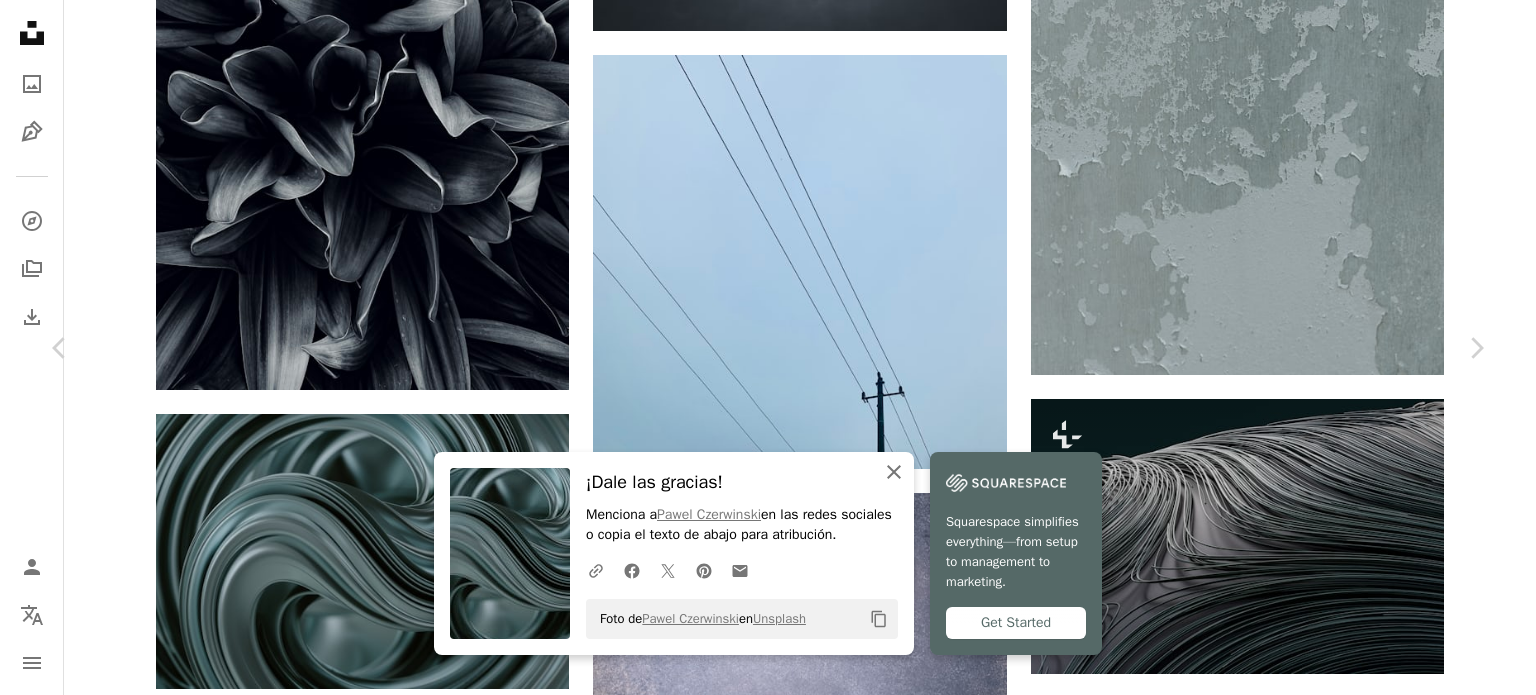 click on "An X shape" 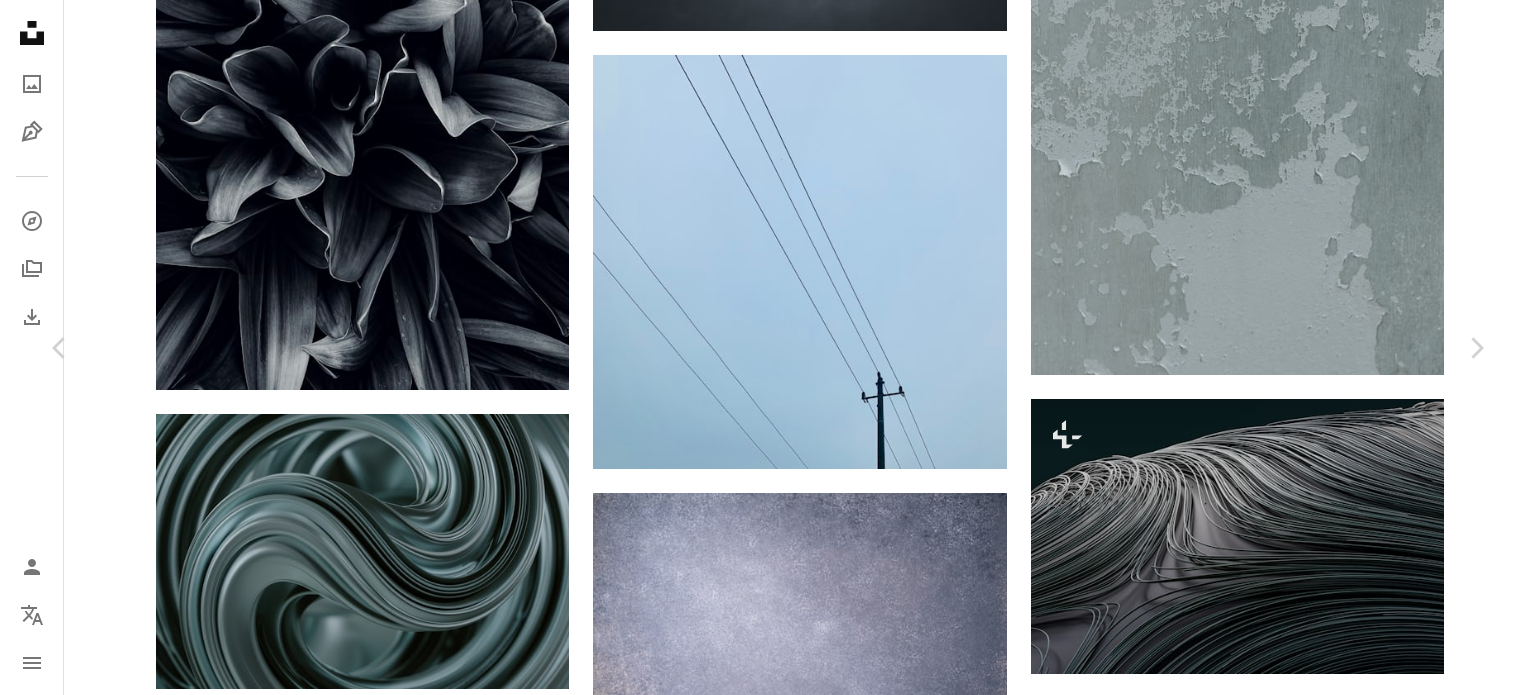 scroll, scrollTop: 2400, scrollLeft: 0, axis: vertical 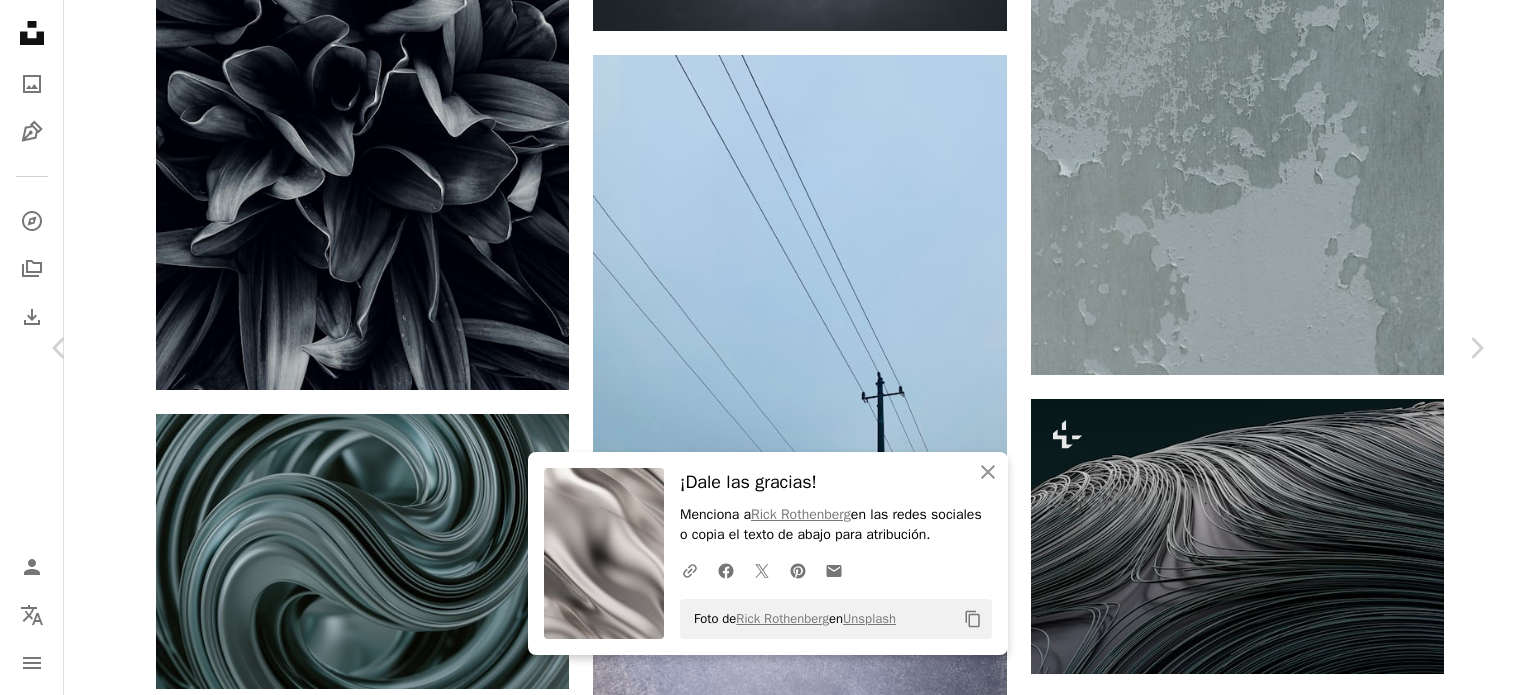 click on "An X shape Chevron left Chevron right An X shape Cerrar ¡Dale las gracias! Menciona a  [NAME]  en las redes sociales o copia el texto de abajo para atribución. A URL sharing icon (chains) Facebook icon X (formerly Twitter) icon Pinterest icon An envelope Foto de  [NAME]  en  Unsplash
Copy content [NAME] [USERNAME] A heart A plus sign Descargar gratis Chevron down Zoom in Visualizaciones 589.336 Descargas 3115 Presentado en Renders 3D ,  Texturas A forward-right arrow Compartir Info icon Información More Actions Calendar outlined Publicado el  29 de marzo de 2023 Safety Uso gratuito bajo la  Licencia Unsplash textura patrón Imagen digital hacer coche seda aluminio Imágenes de Creative Commons Explora imágenes premium relacionadas en iStock  |  Ahorra un 20 % con el código UNSPLASH20 Ver más en iStock  ↗ Imágenes relacionadas A heart A plus sign [NAME] Disponible para contratación A checkmark inside of a circle Arrow pointing down A heart A plus sign" at bounding box center [768, 8706] 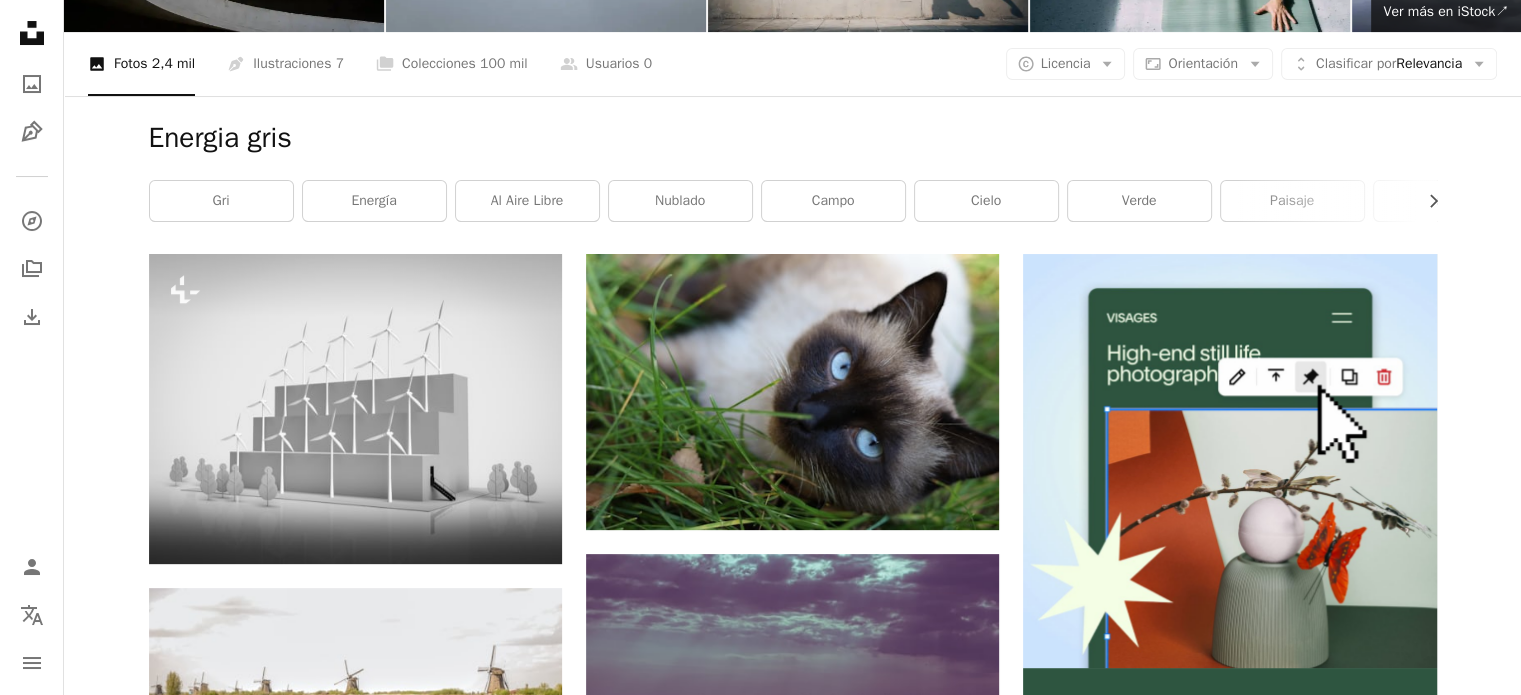 scroll, scrollTop: 0, scrollLeft: 0, axis: both 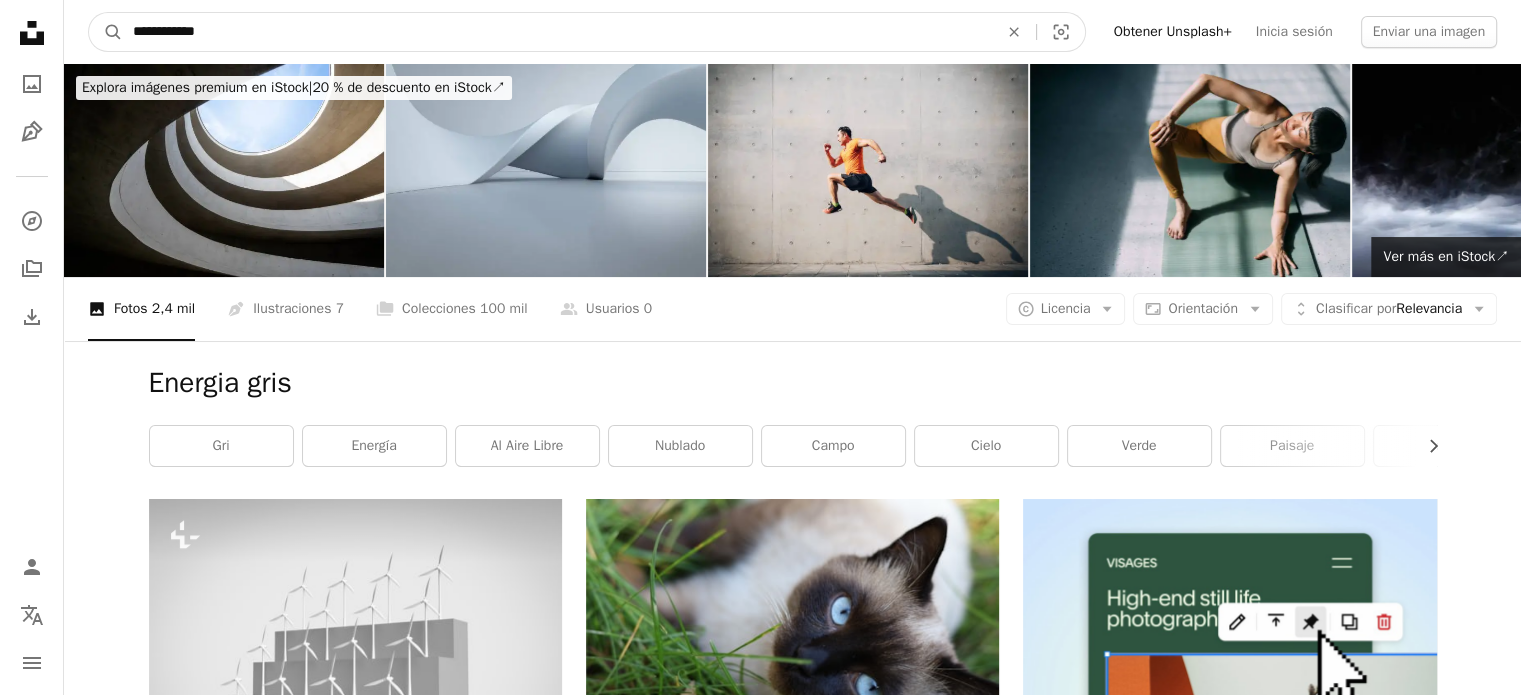 click on "**********" at bounding box center (557, 32) 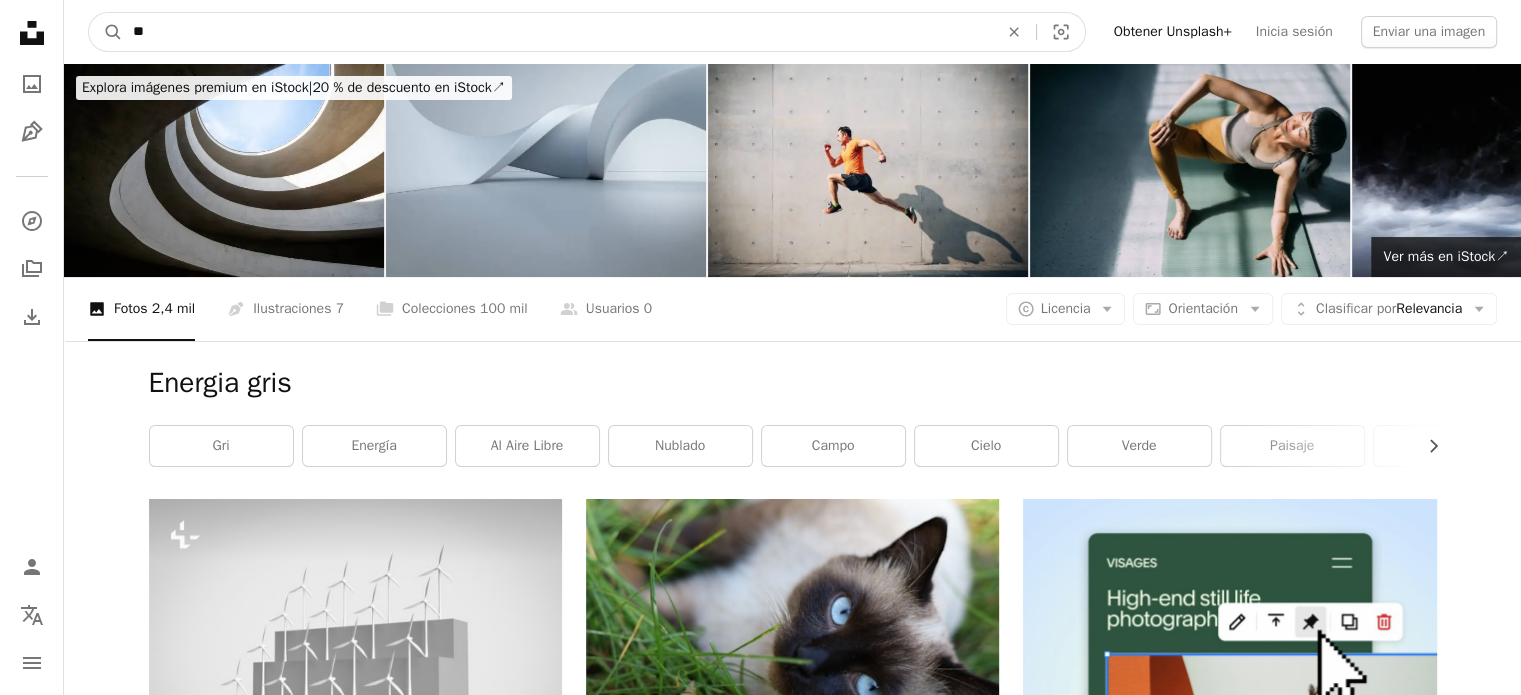 type on "*" 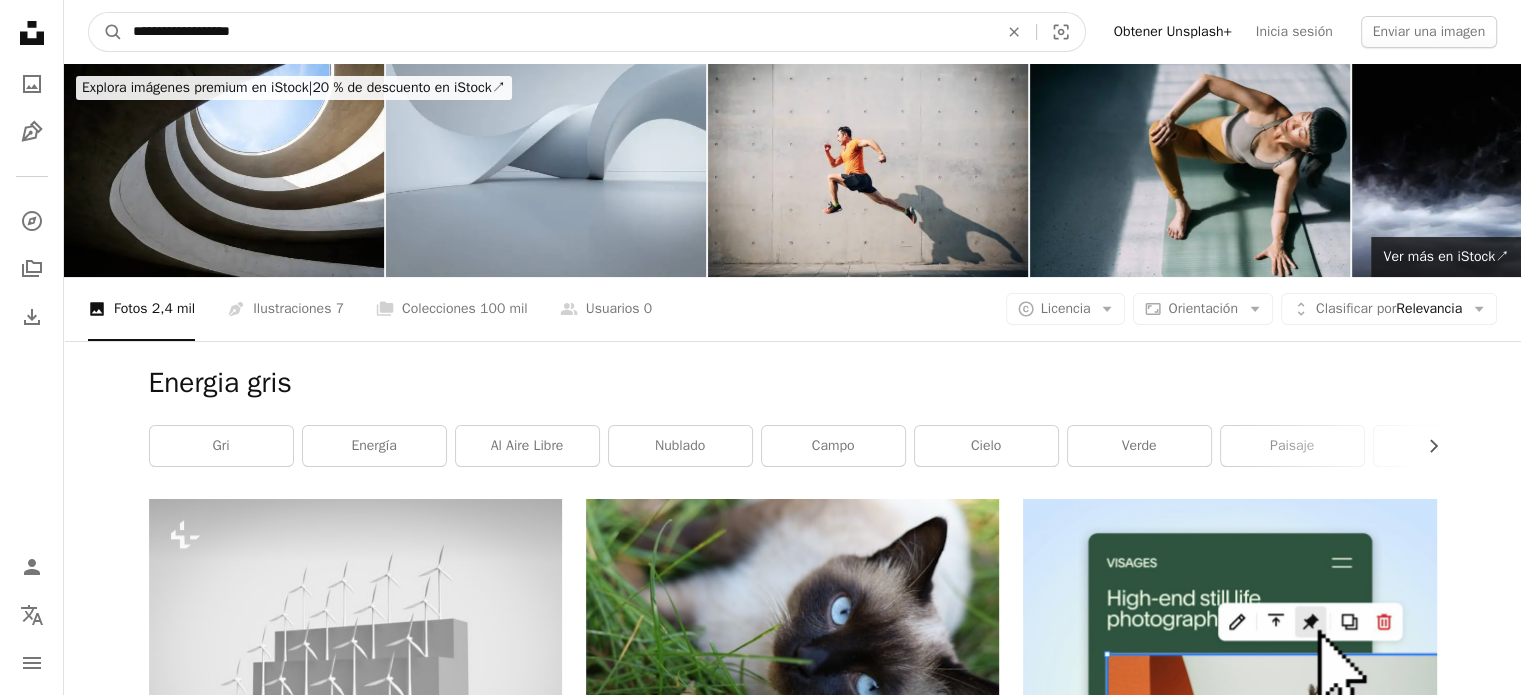 type on "**********" 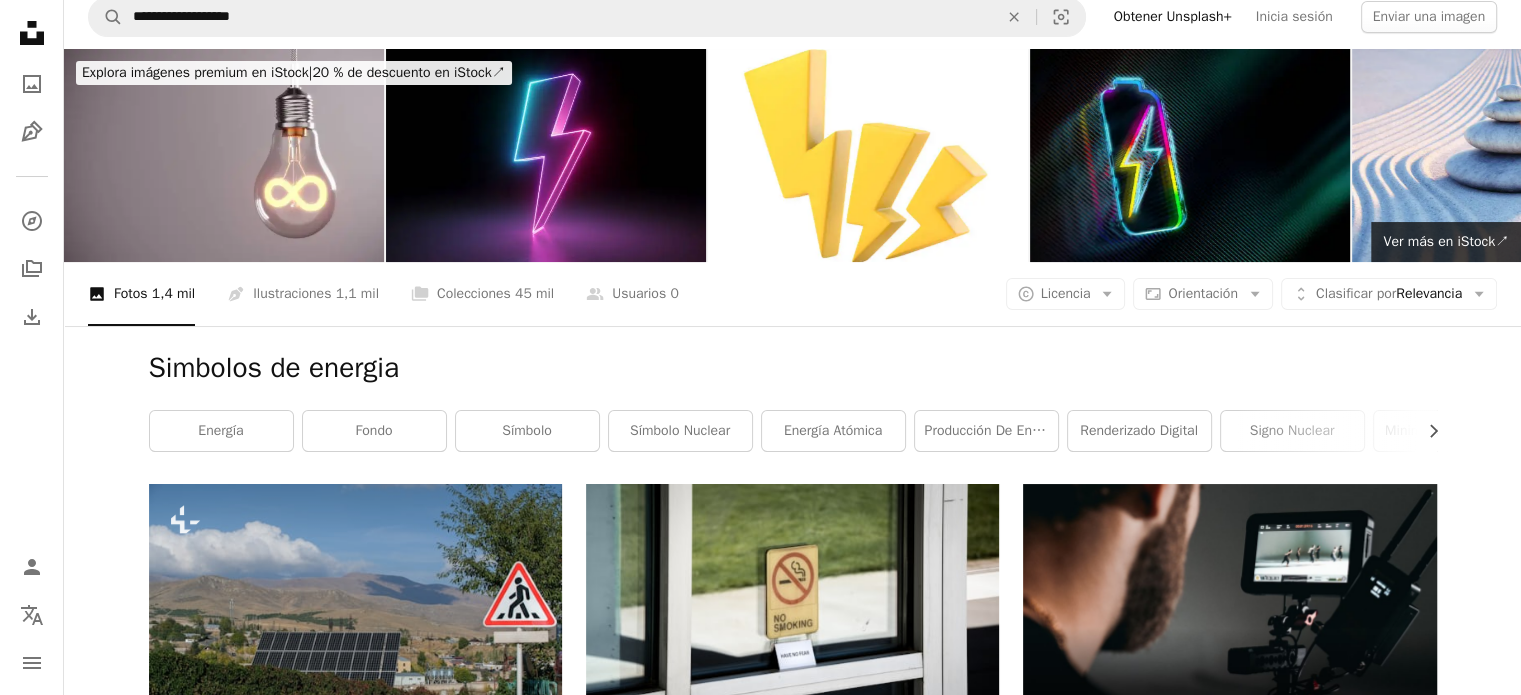scroll, scrollTop: 0, scrollLeft: 0, axis: both 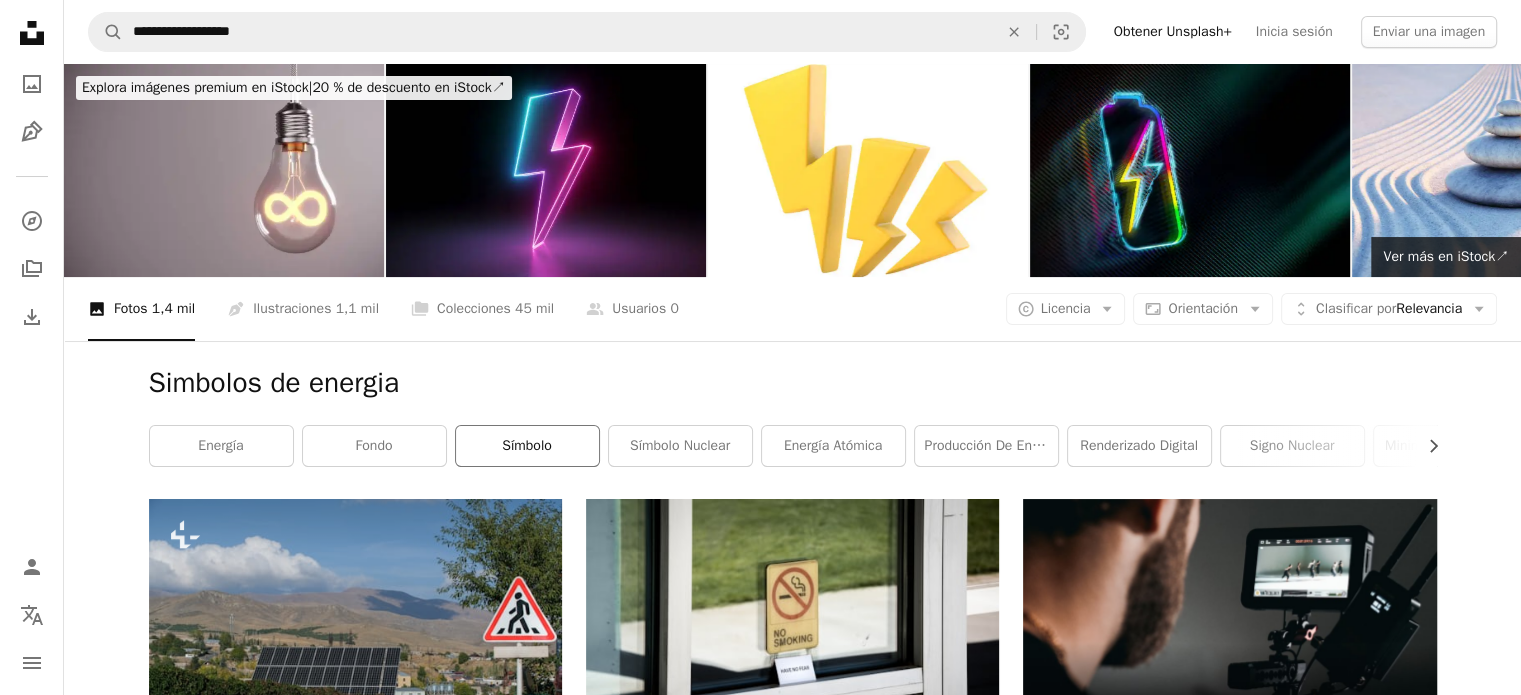 click on "símbolo" at bounding box center (527, 446) 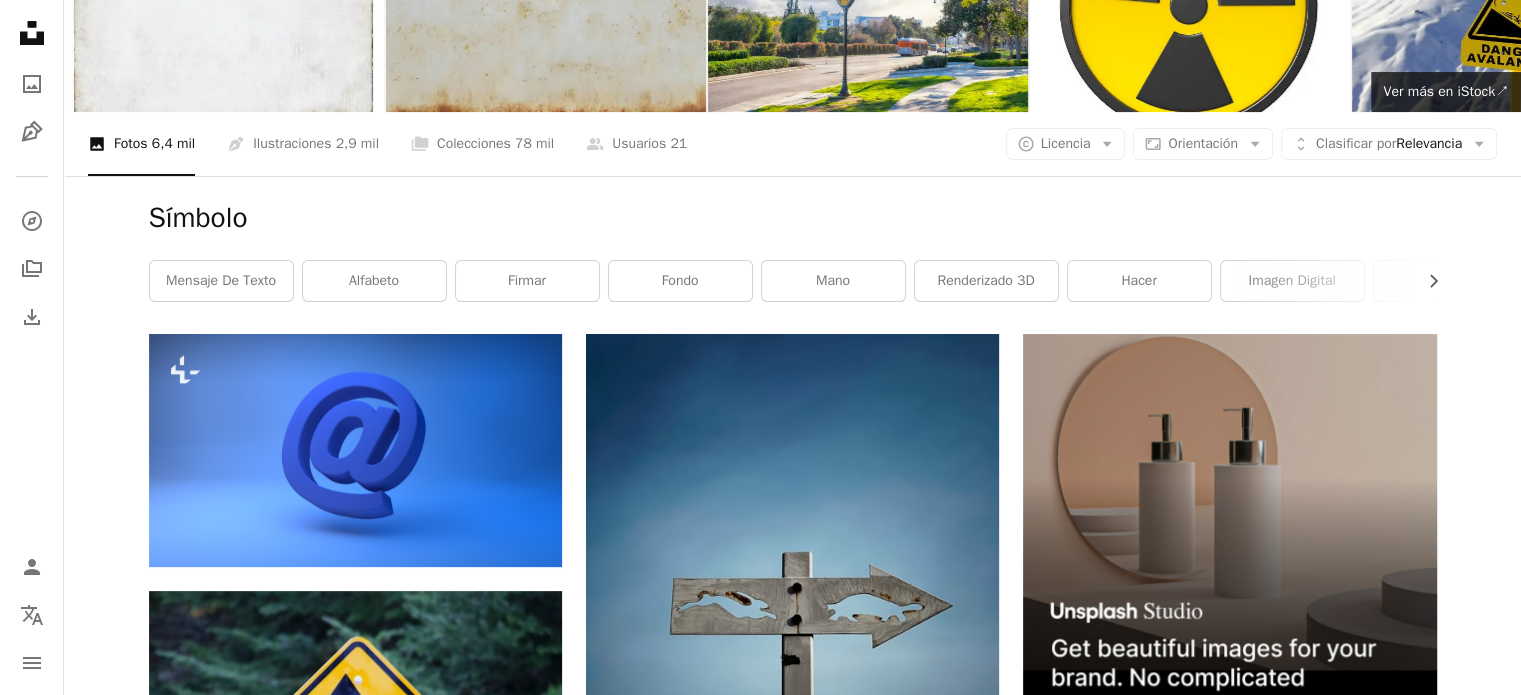 scroll, scrollTop: 0, scrollLeft: 0, axis: both 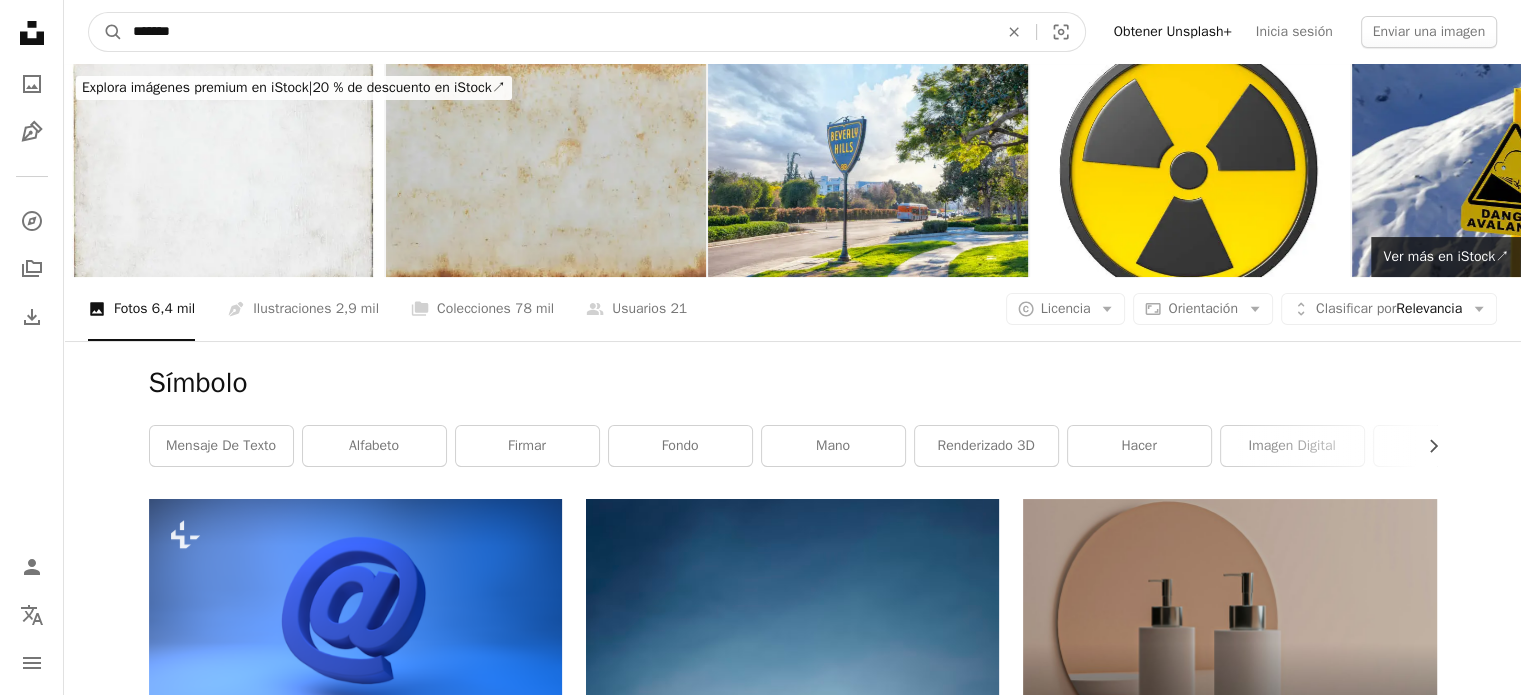 click on "*******" at bounding box center [557, 32] 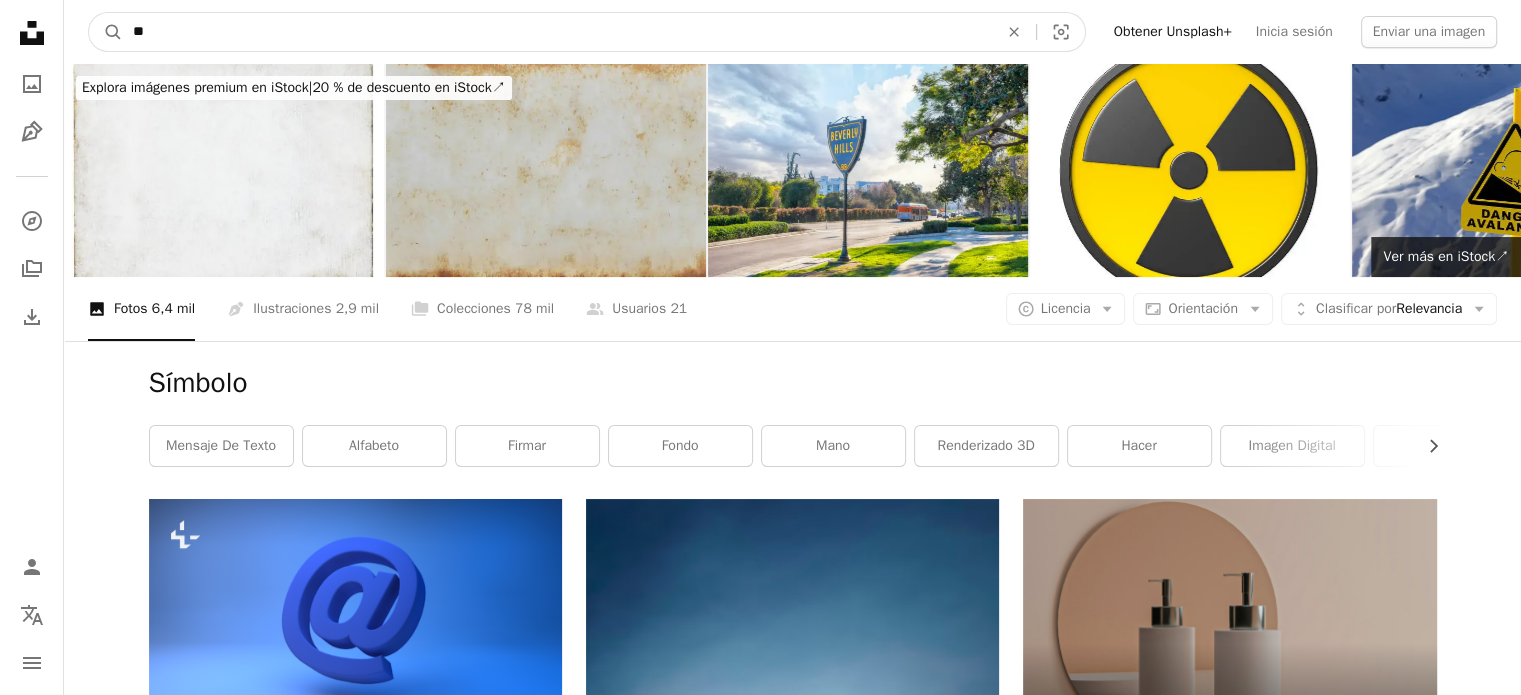 type on "*" 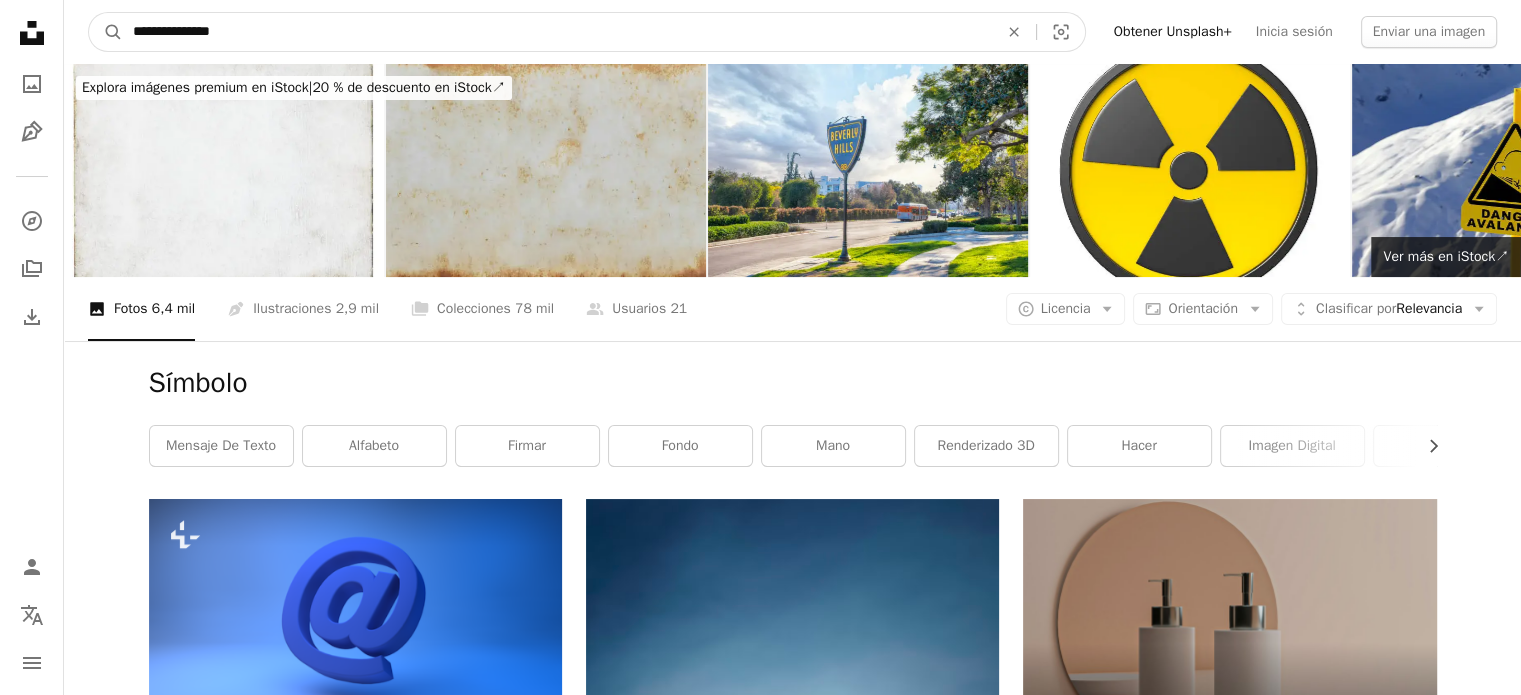 type on "**********" 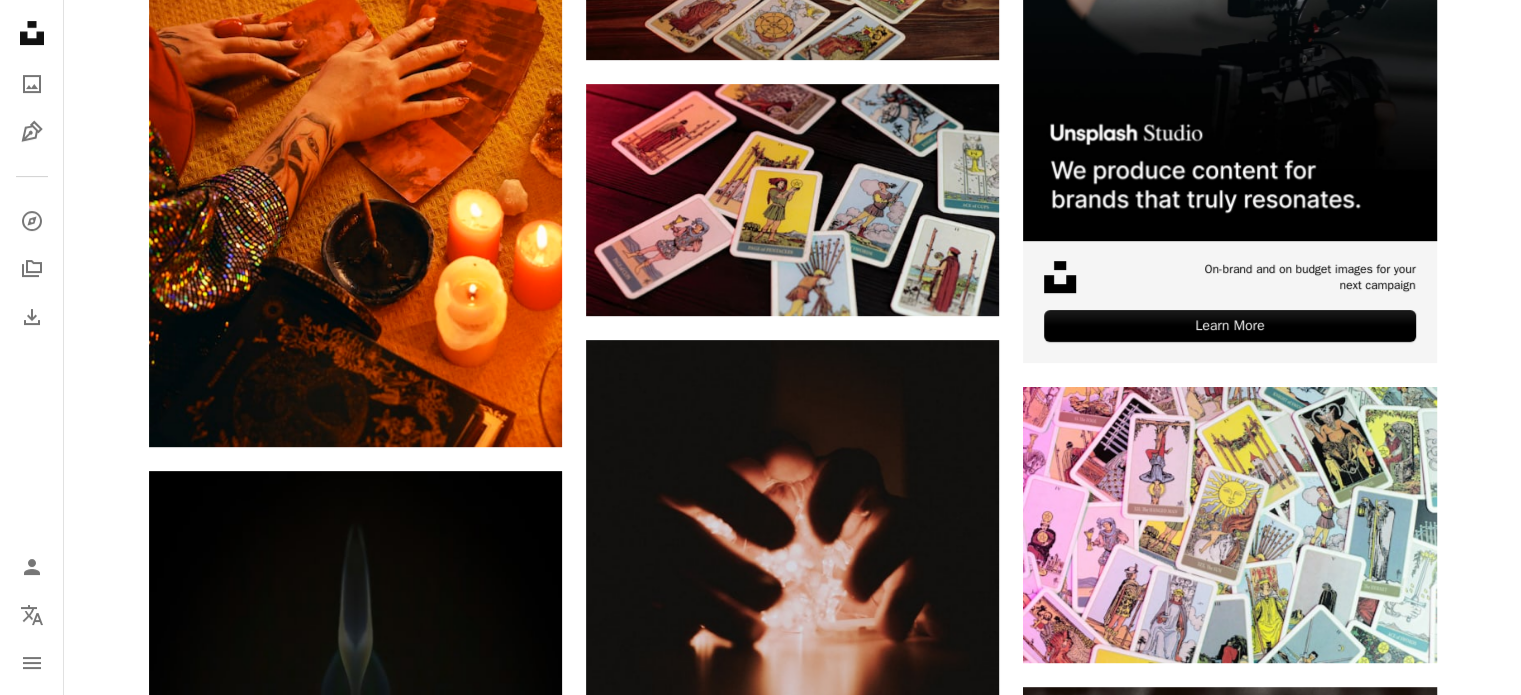 scroll, scrollTop: 0, scrollLeft: 0, axis: both 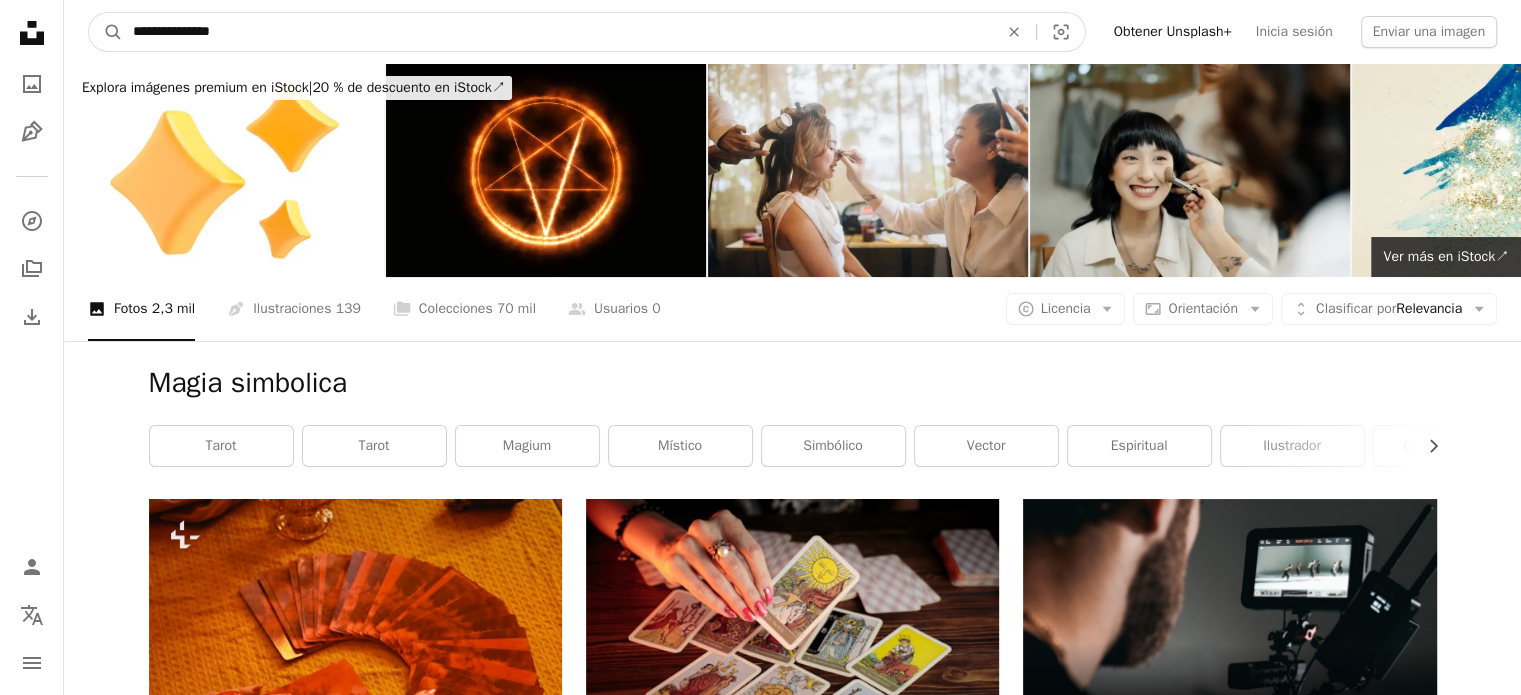 click on "**********" at bounding box center (557, 32) 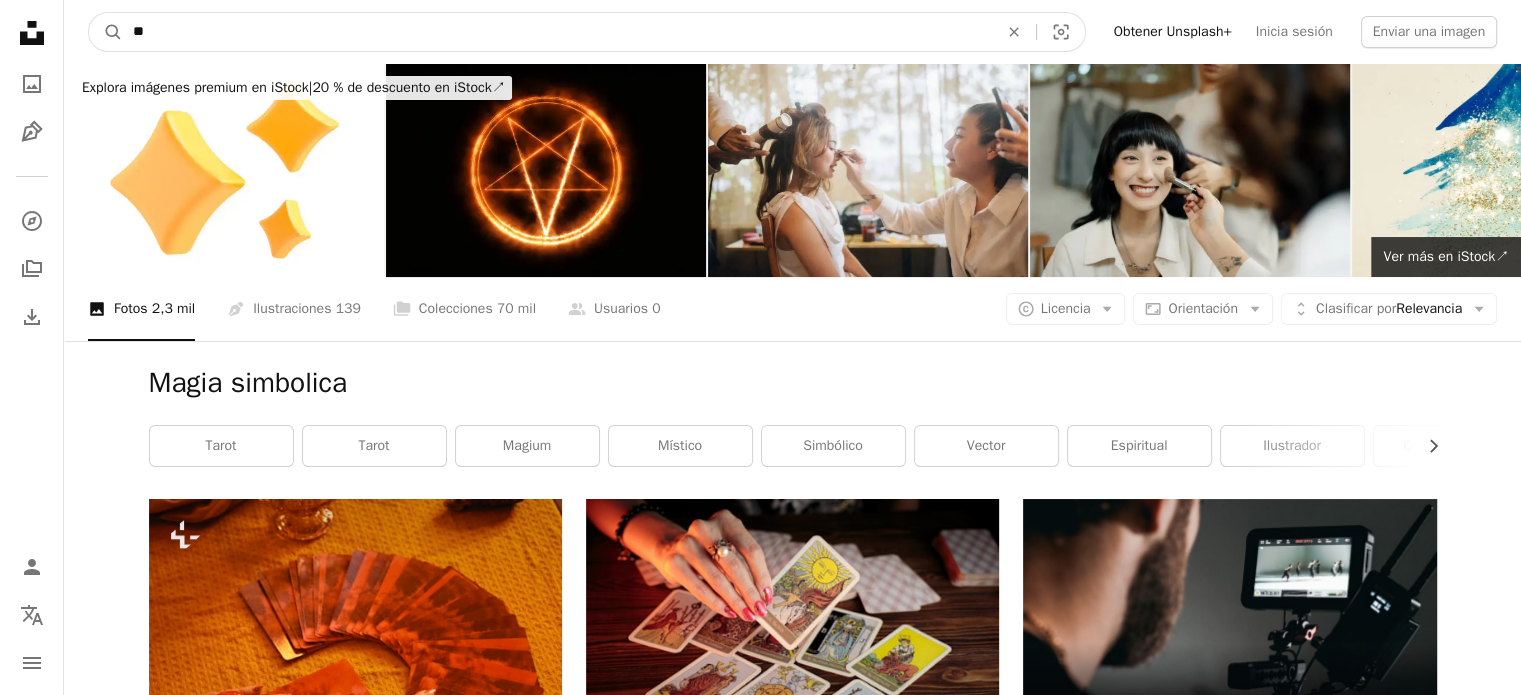 type on "*" 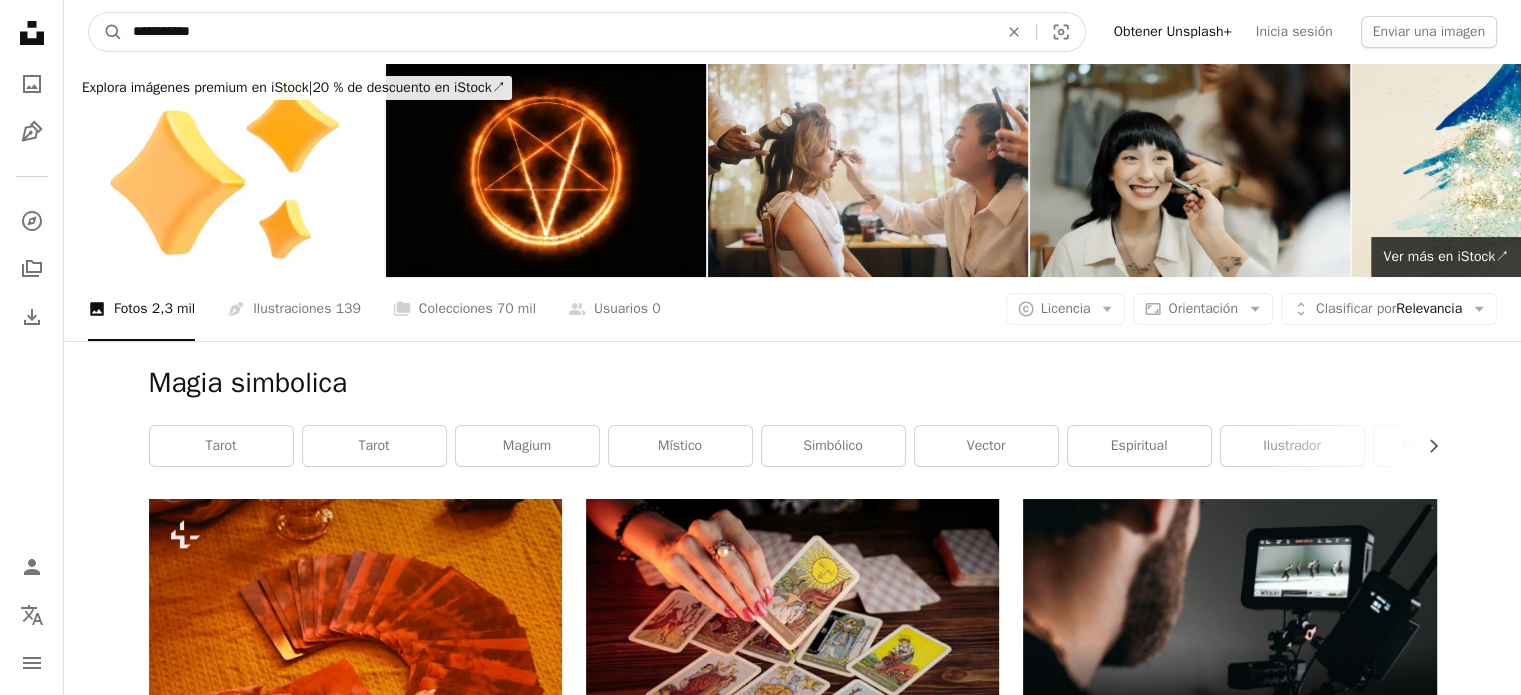 type on "**********" 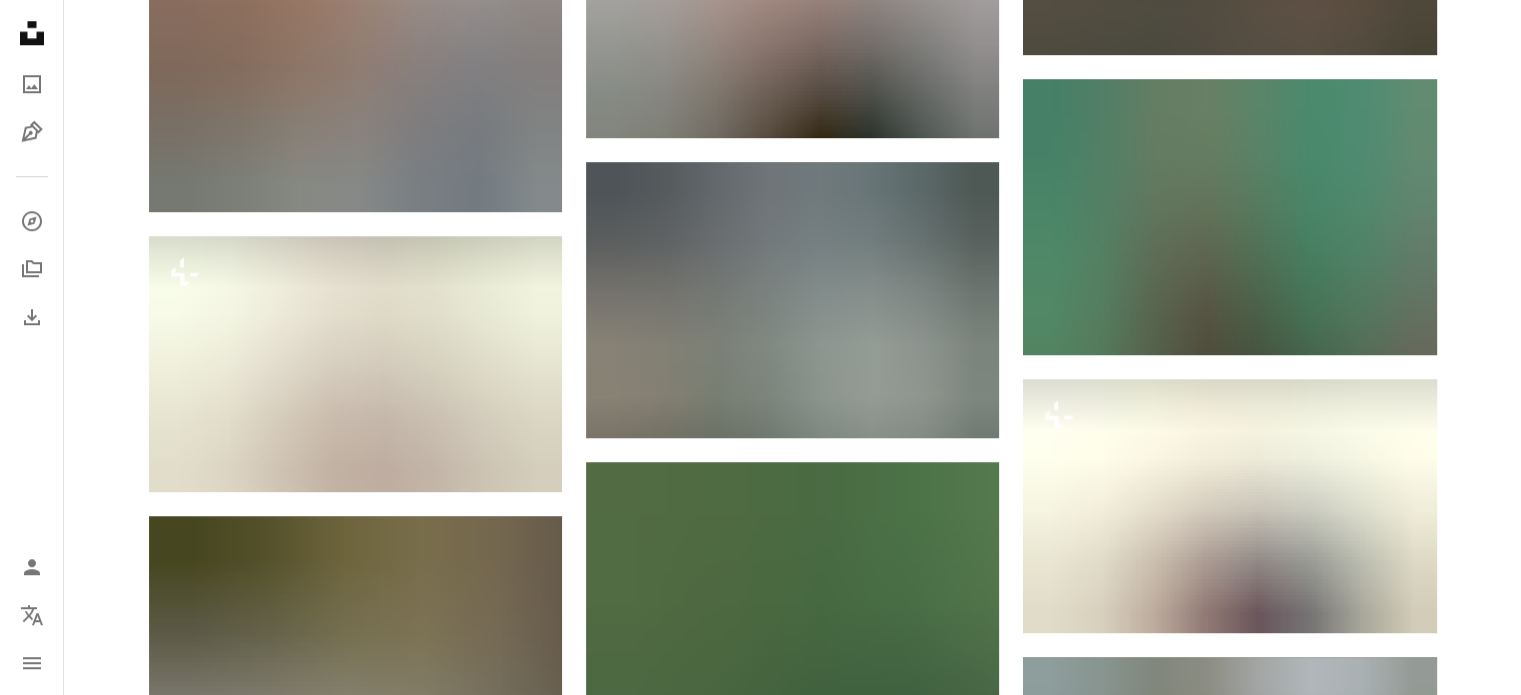 scroll, scrollTop: 2003, scrollLeft: 0, axis: vertical 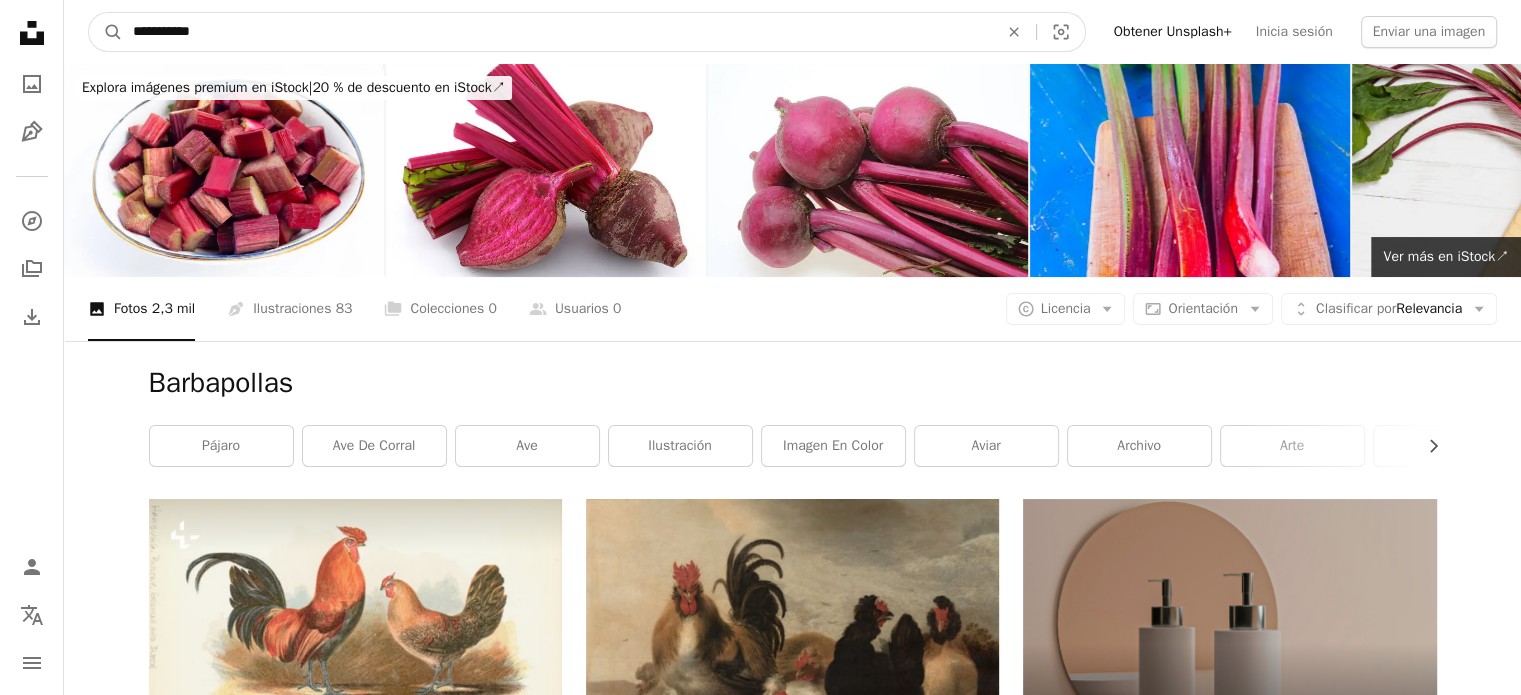 click on "**********" at bounding box center (557, 32) 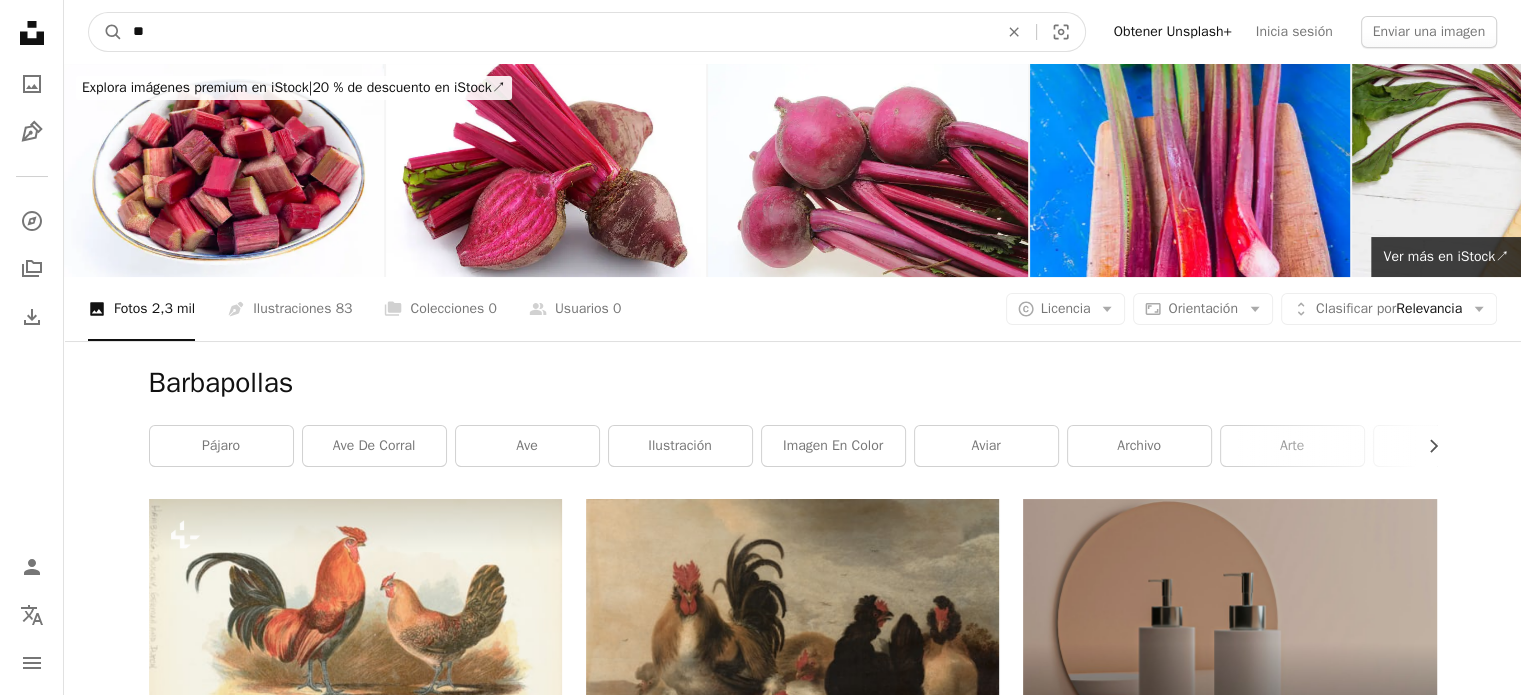 type on "*" 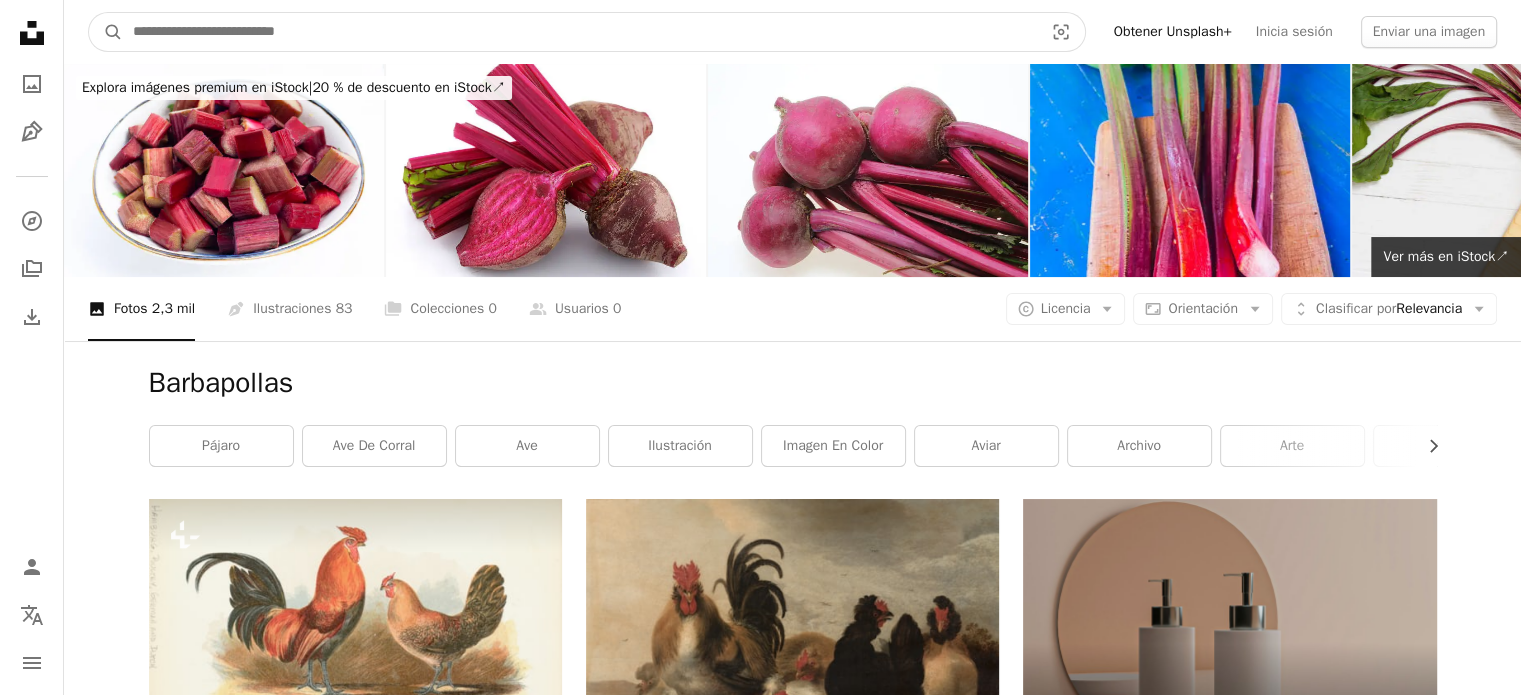 type on "*" 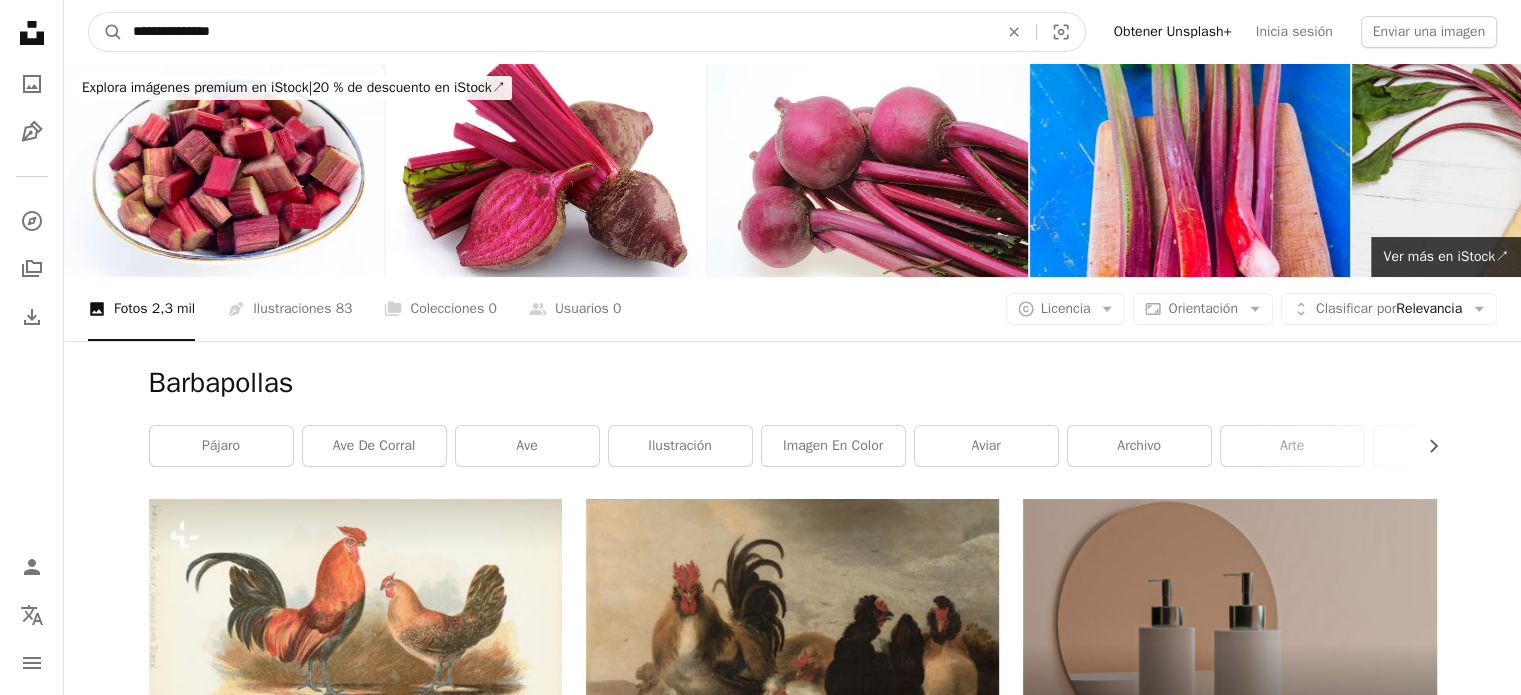 type on "**********" 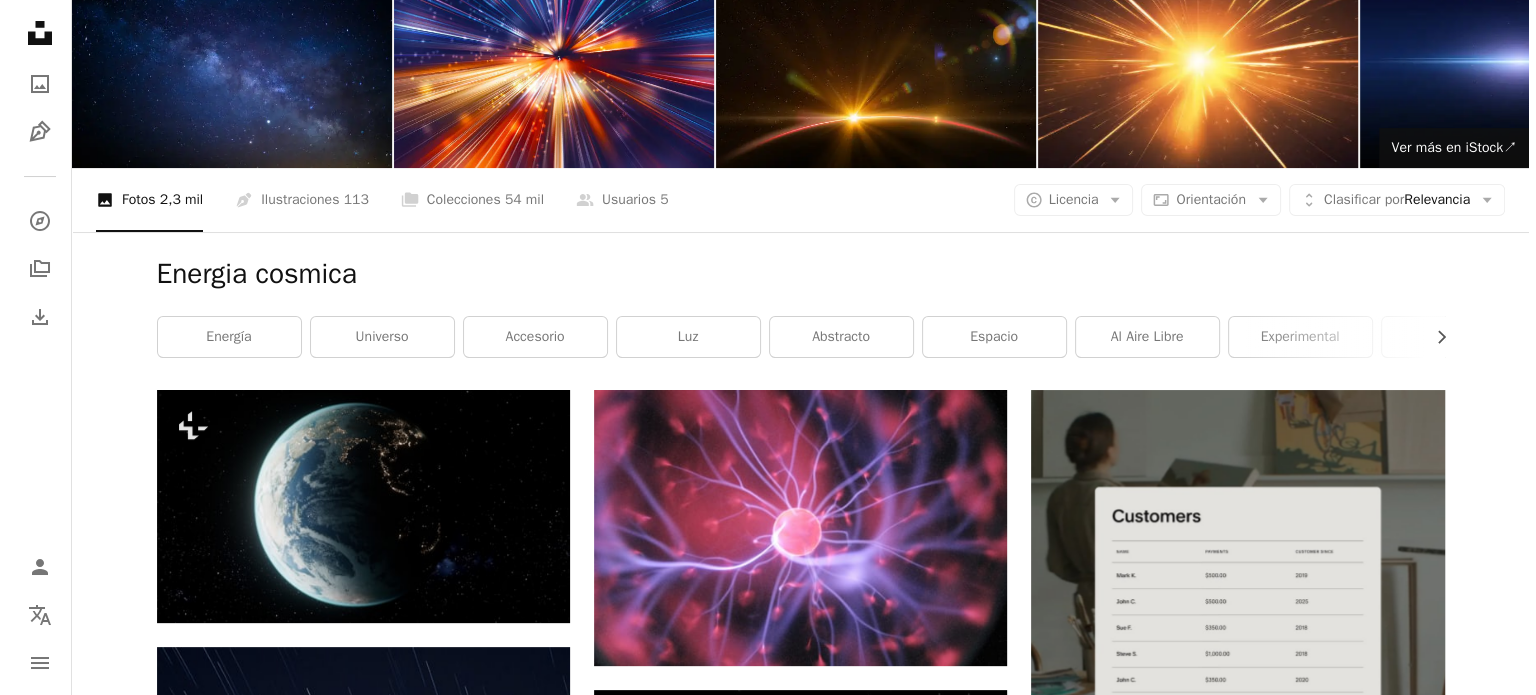 scroll, scrollTop: 100, scrollLeft: 0, axis: vertical 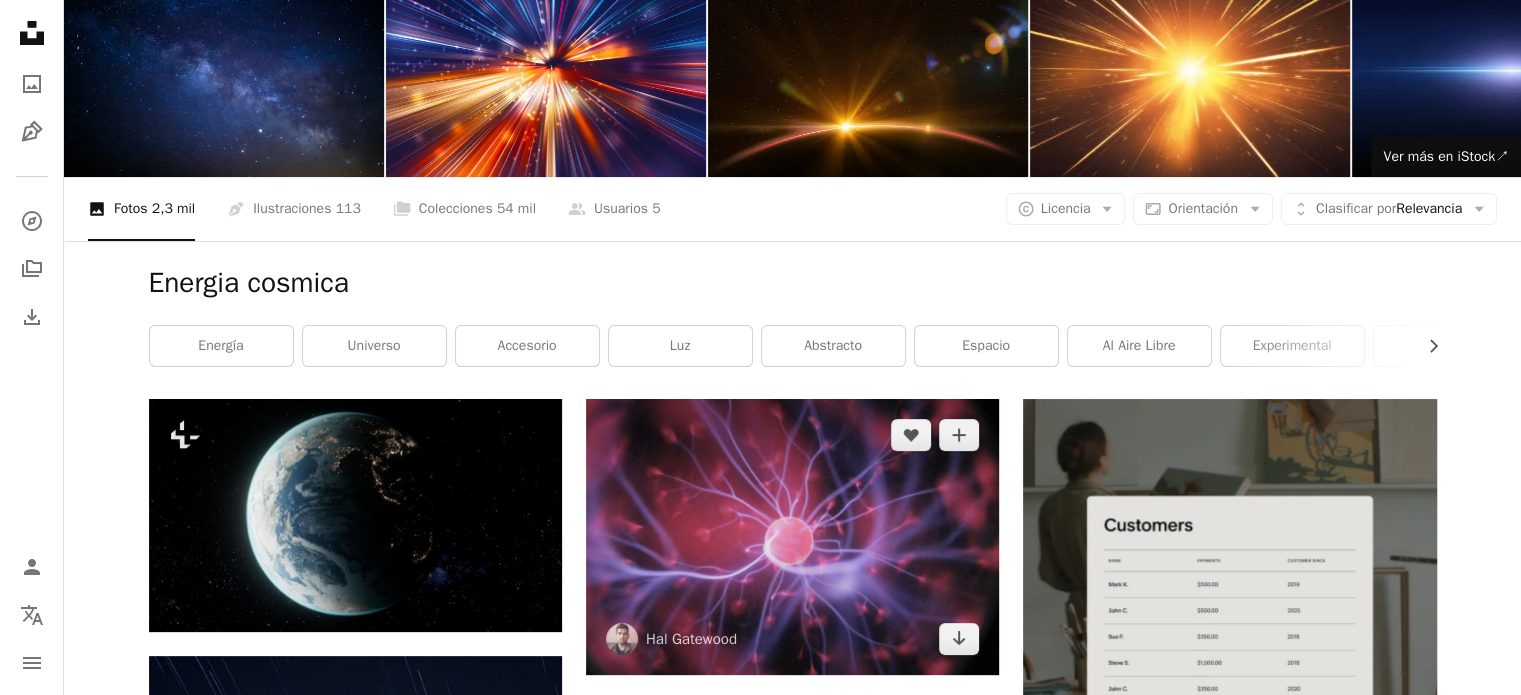 click at bounding box center (792, 536) 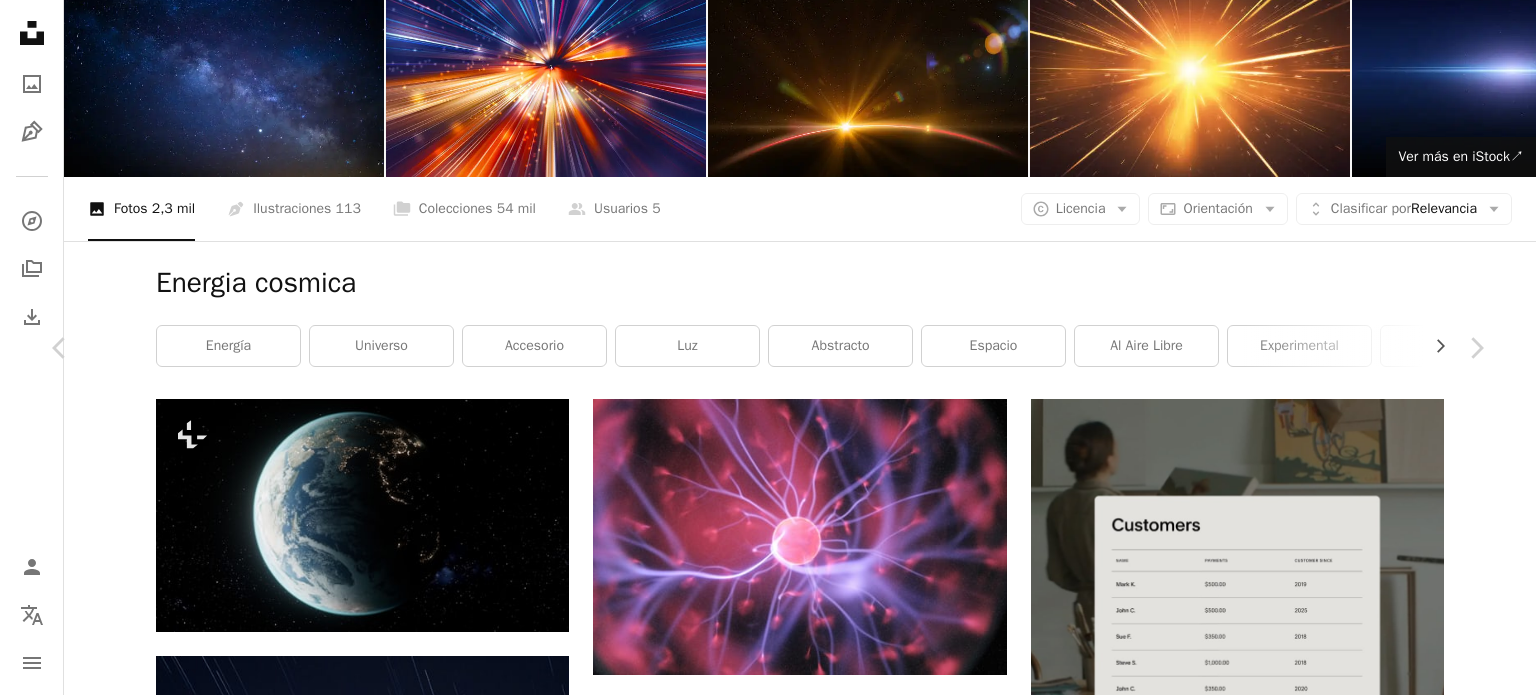 scroll, scrollTop: 8510, scrollLeft: 0, axis: vertical 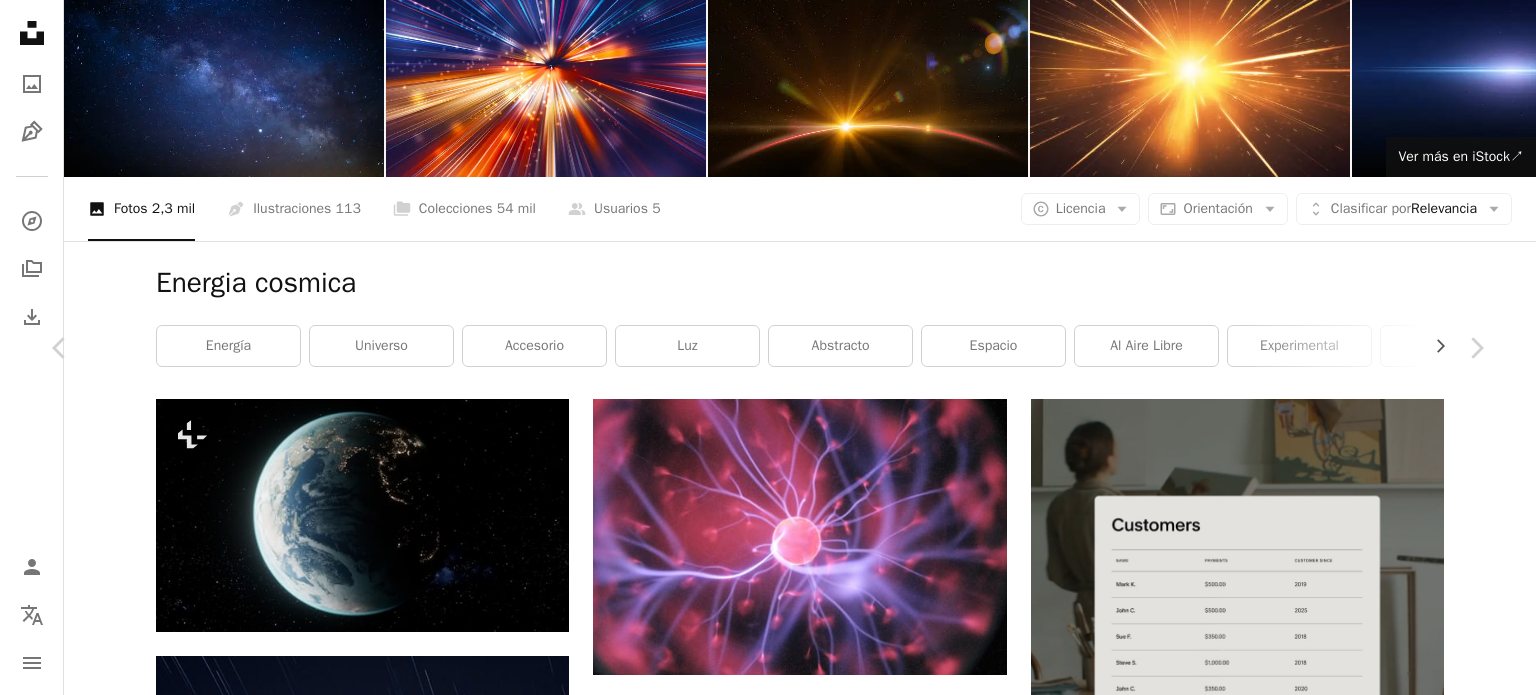 click at bounding box center (341, 4924) 